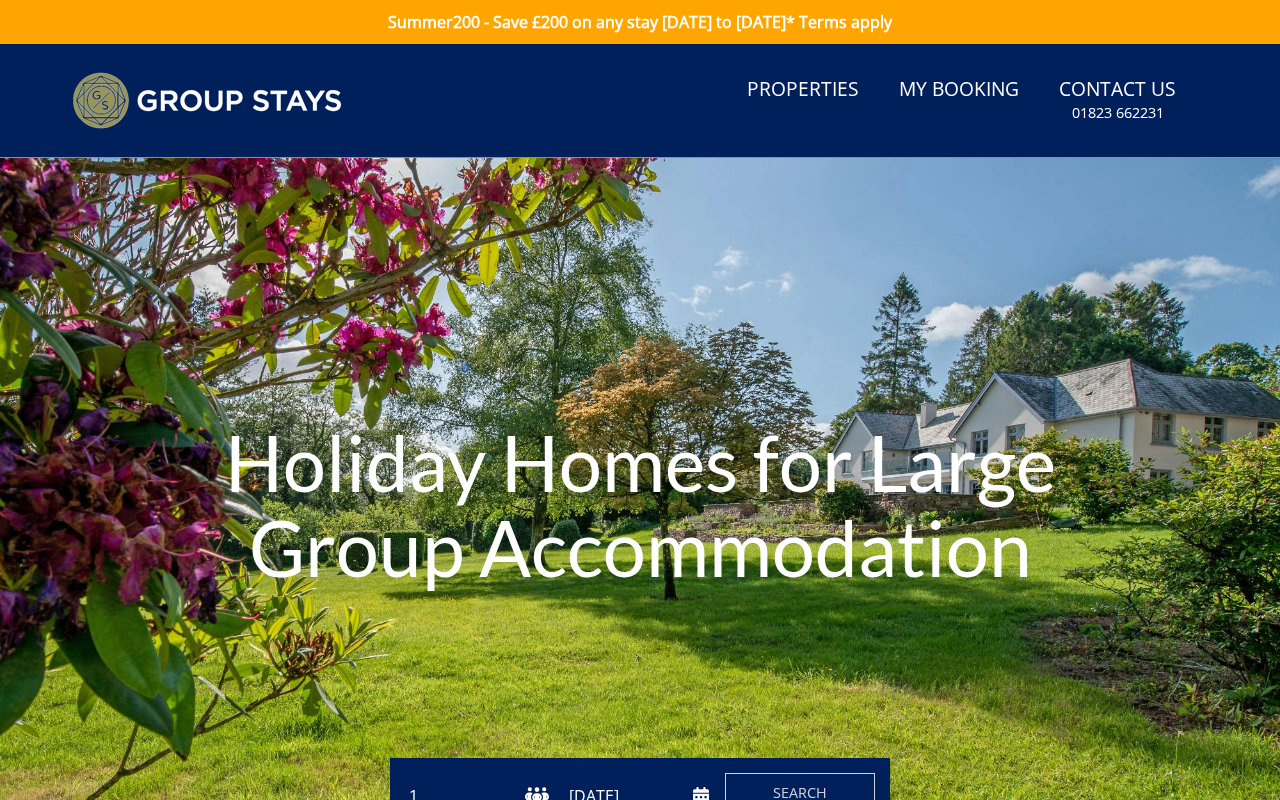 scroll, scrollTop: 0, scrollLeft: 0, axis: both 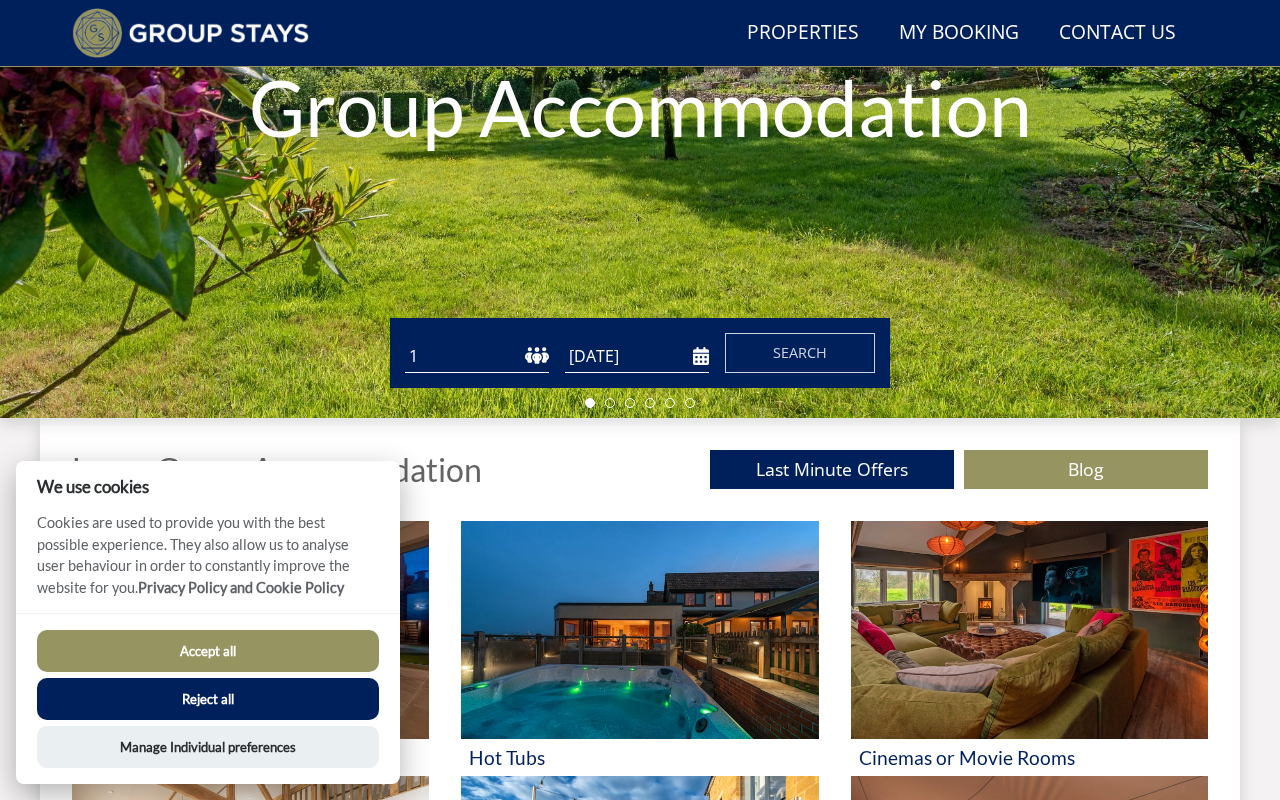 click on "1
2
3
4
5
6
7
8
9
10
11
12
13
14
15
16
17
18
19
20
21
22
23
24
25
26
27
28
29
30
31
32
33
34
35
36
37
38
39
40
41
42
43
44
45
46
47
48
49
50" at bounding box center [477, 356] 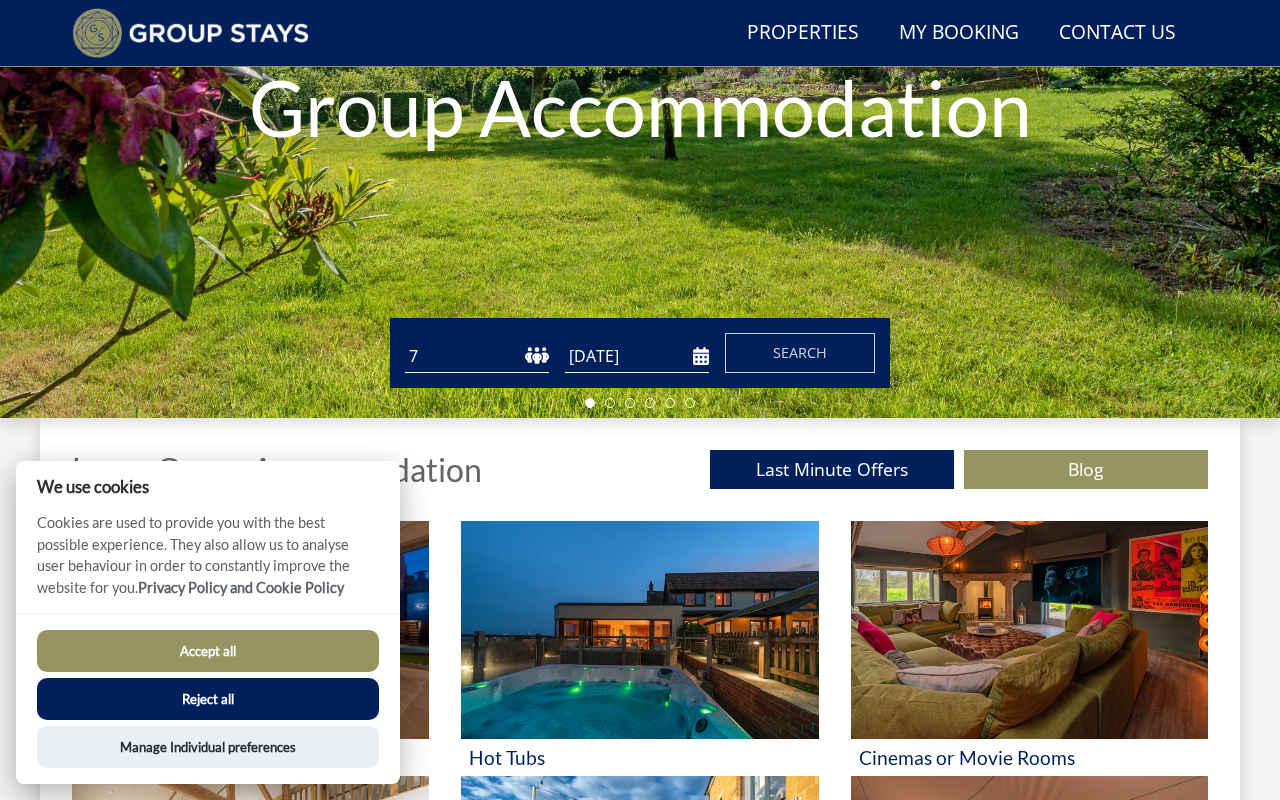 click on "1
2
3
4
5
6
7
8
9
10
11
12
13
14
15
16
17
18
19
20
21
22
23
24
25
26
27
28
29
30
31
32
33
34
35
36
37
38
39
40
41
42
43
44
45
46
47
48
49
50" at bounding box center (477, 356) 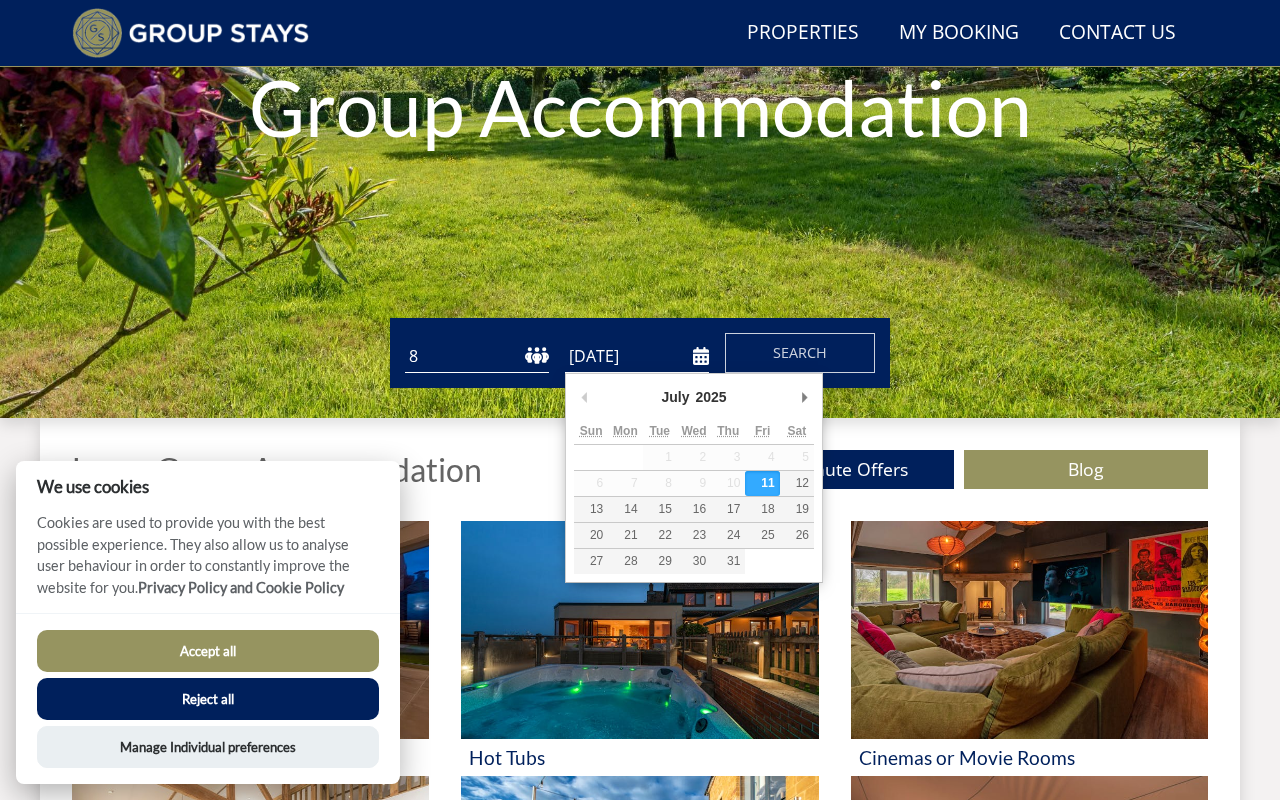 click on "[DATE]" at bounding box center [637, 356] 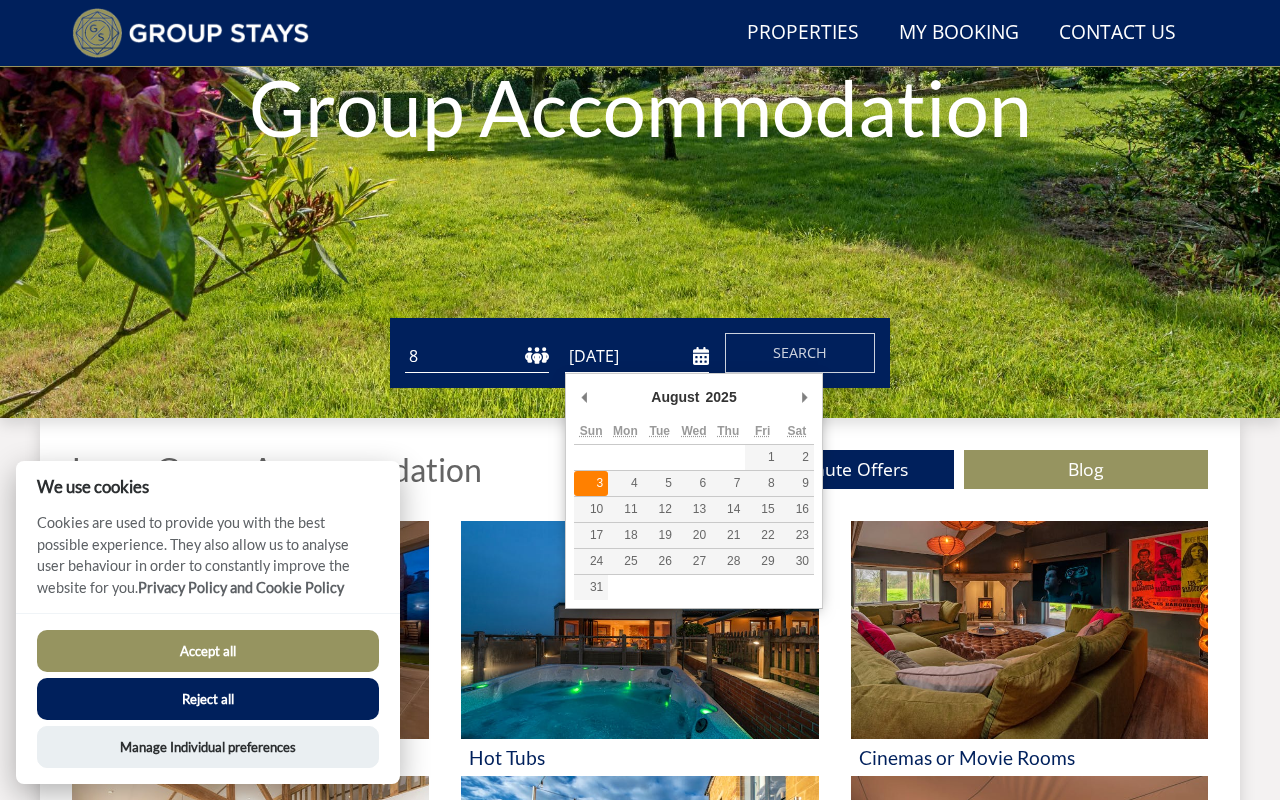 type on "[DATE]" 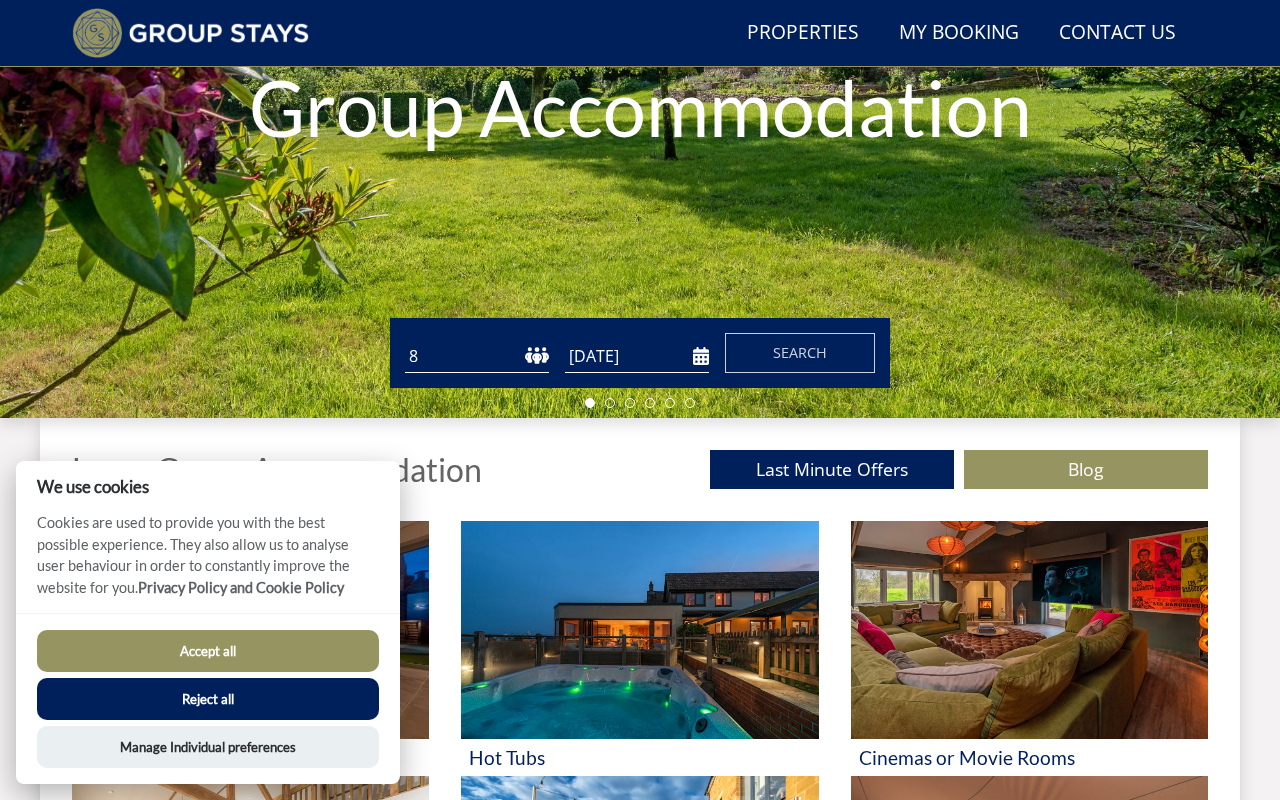click on "Accept all" at bounding box center (208, 651) 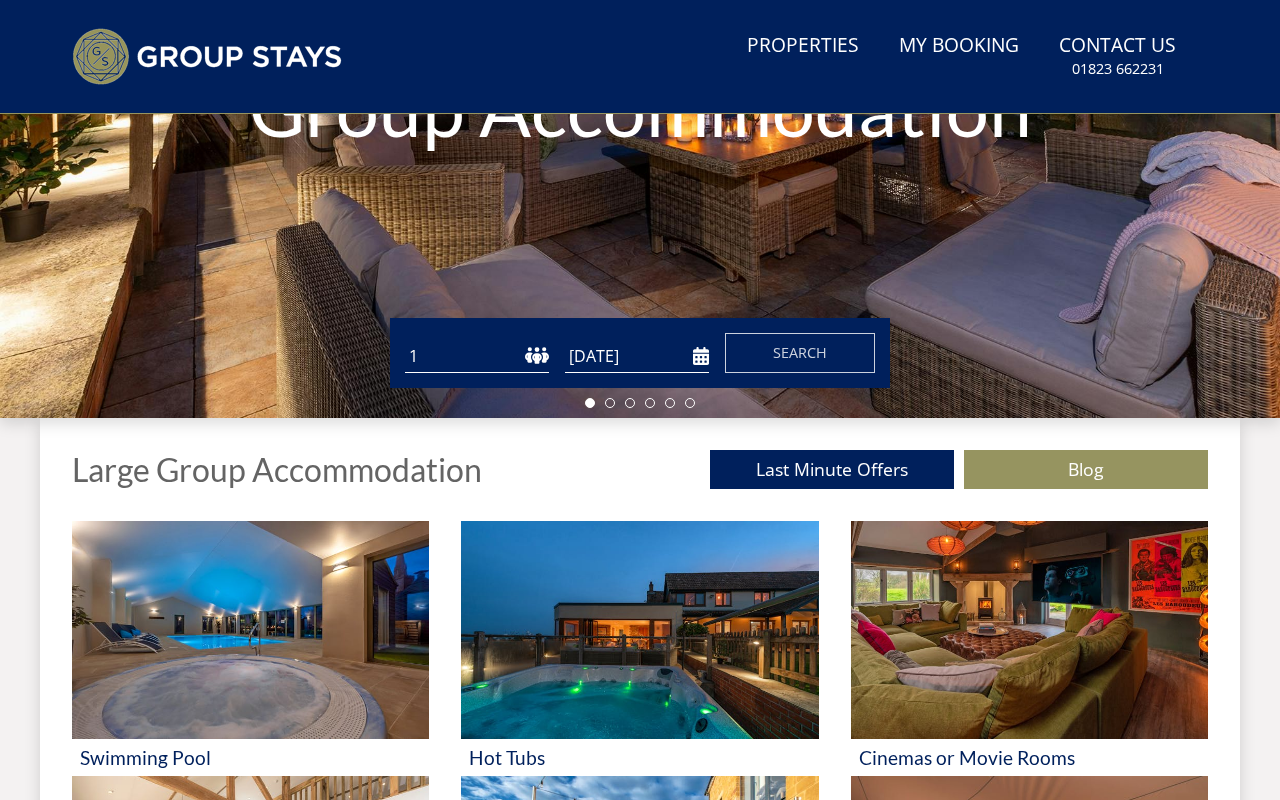 scroll, scrollTop: 0, scrollLeft: 0, axis: both 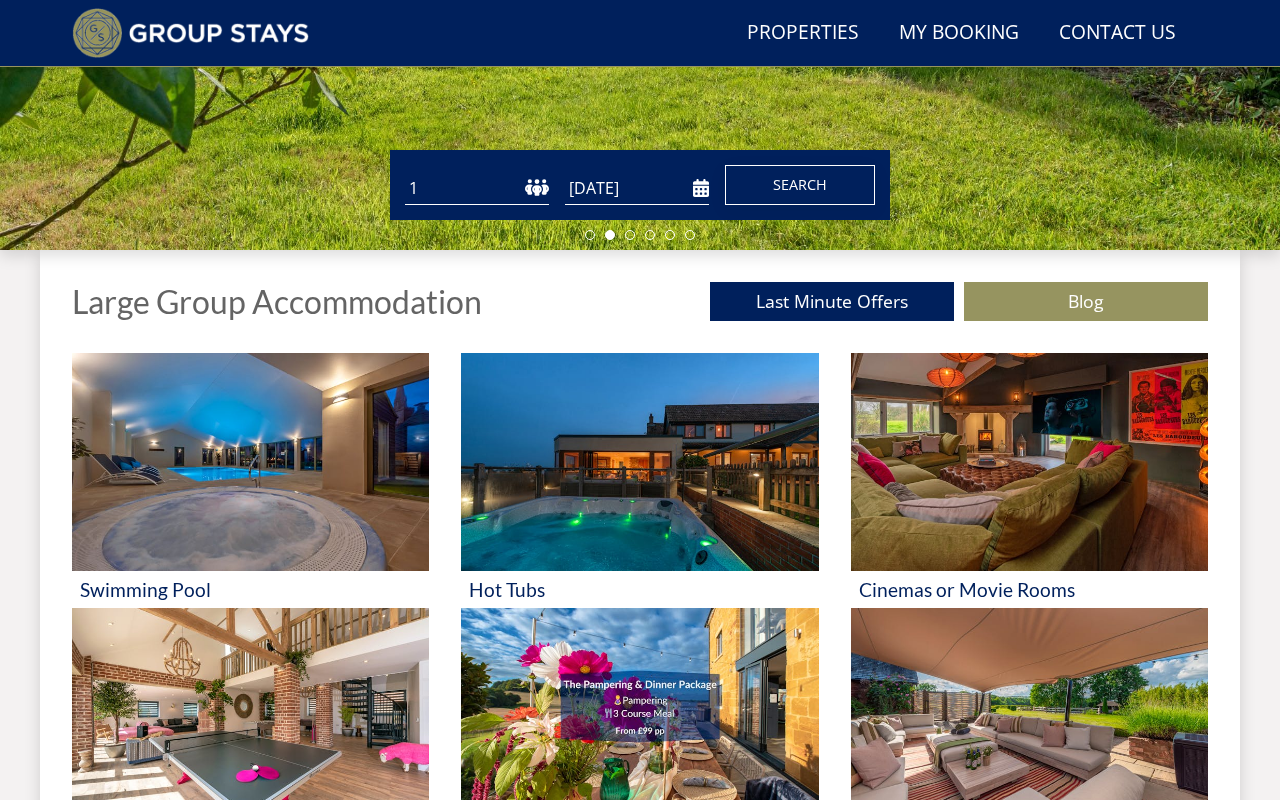 click on "Search" at bounding box center [800, 185] 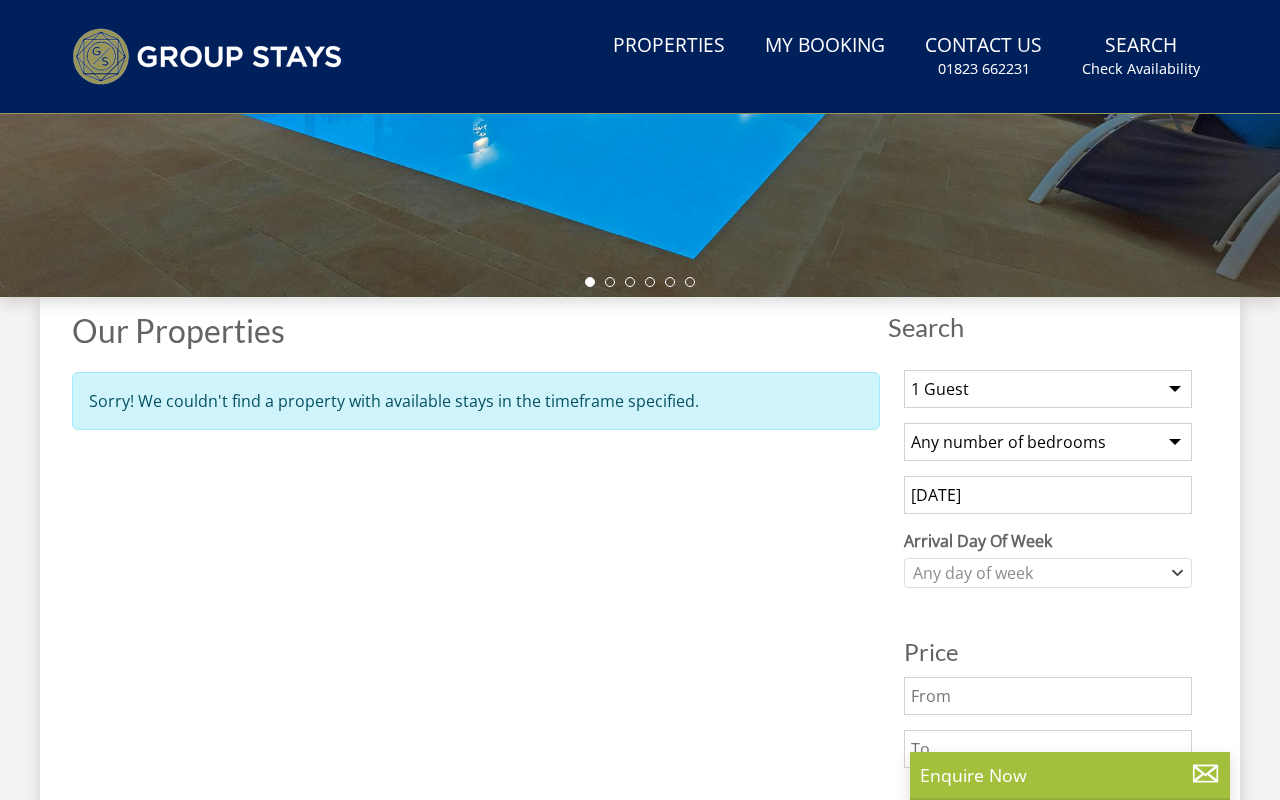 scroll, scrollTop: 0, scrollLeft: 0, axis: both 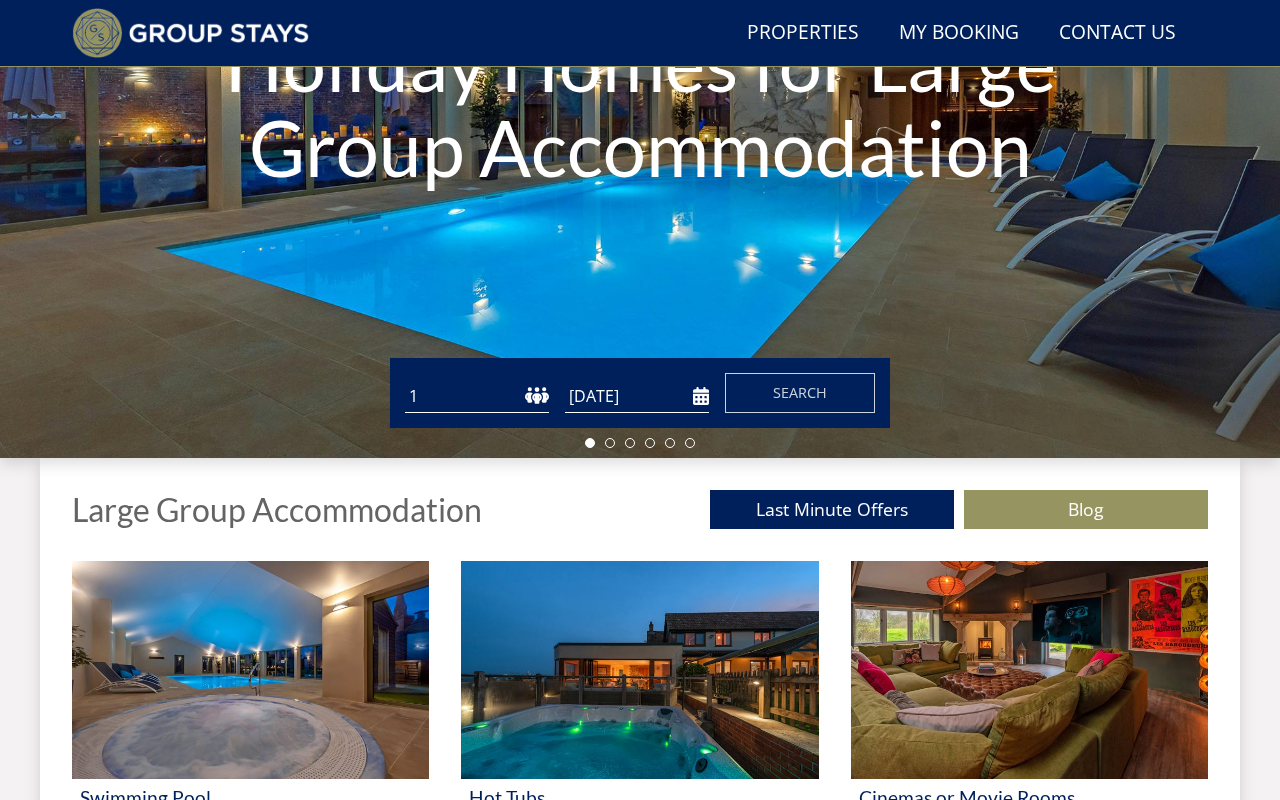 click on "1
2
3
4
5
6
7
8
9
10
11
12
13
14
15
16
17
18
19
20
21
22
23
24
25
26
27
28
29
30
31
32
33
34
35
36
37
38
39
40
41
42
43
44
45
46
47
48
49
50" at bounding box center [477, 396] 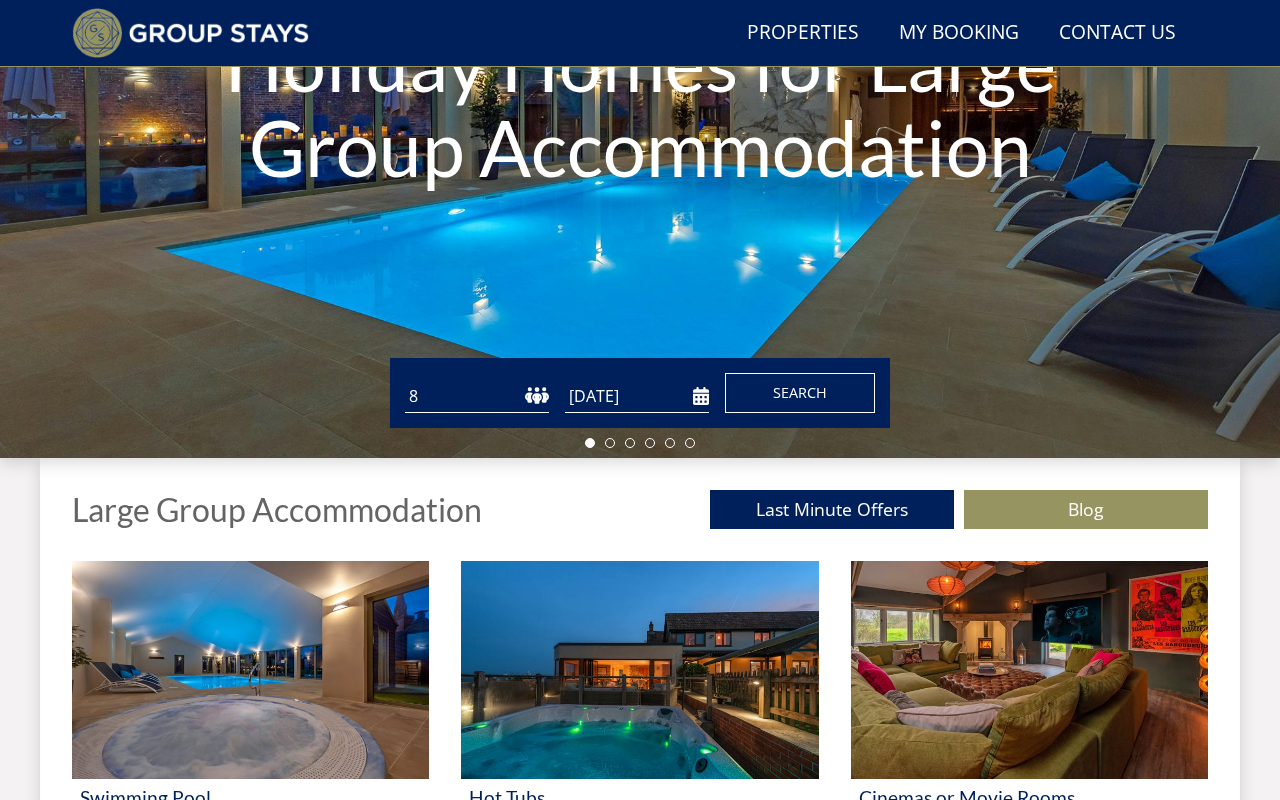 click on "Search" at bounding box center (800, 393) 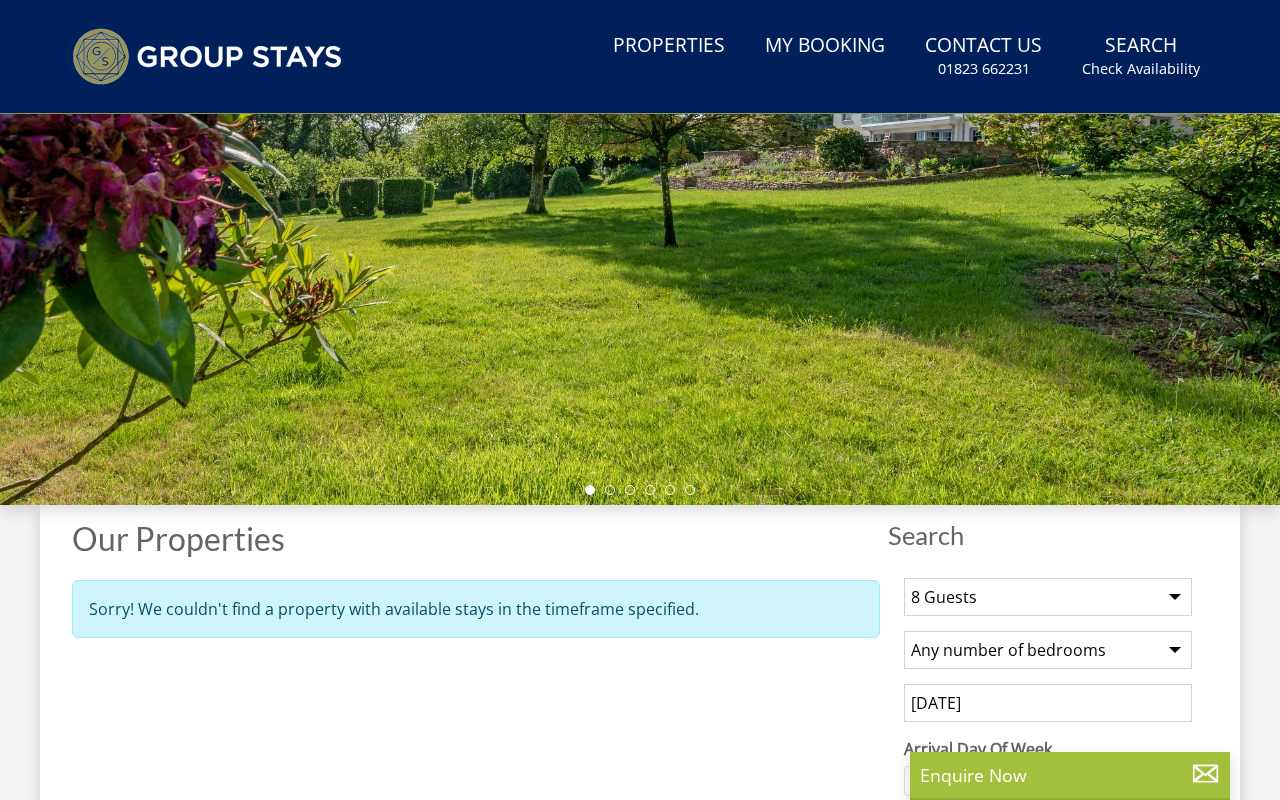 scroll, scrollTop: 0, scrollLeft: 0, axis: both 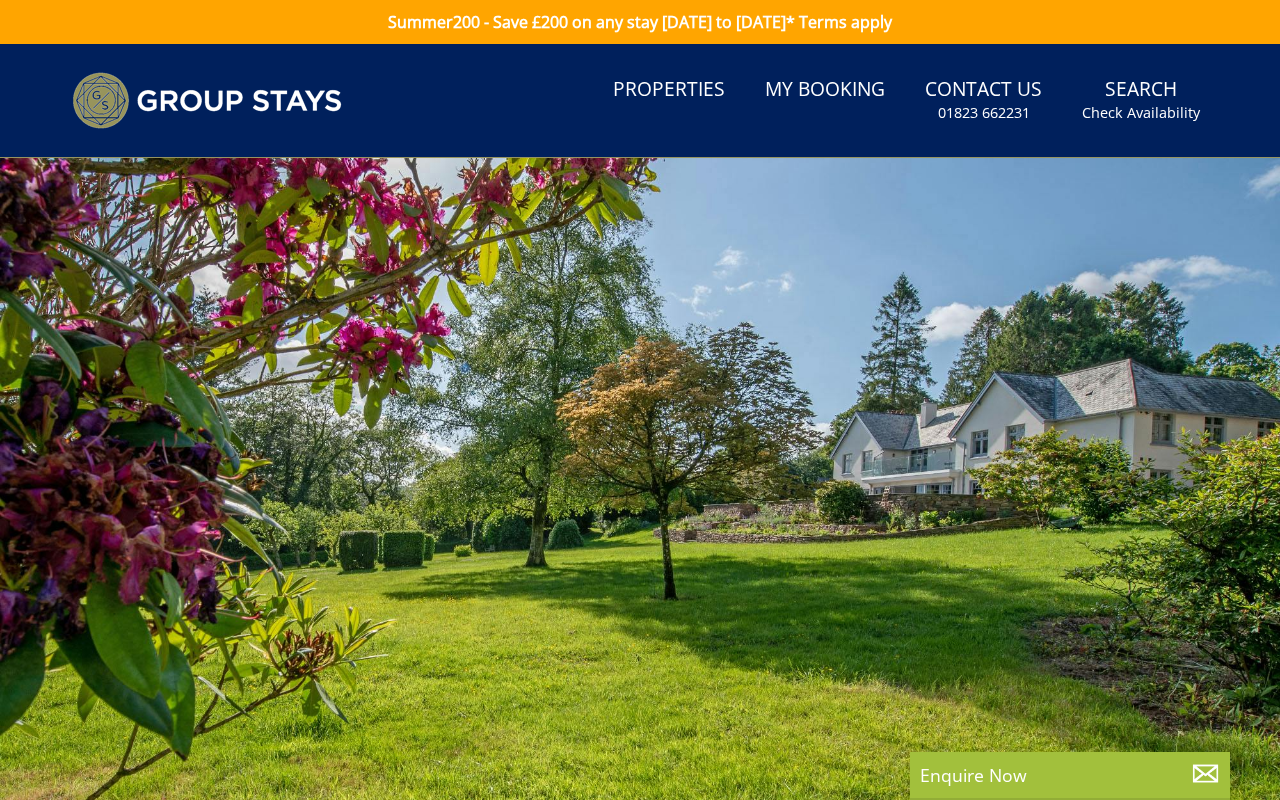 click at bounding box center (640, 508) 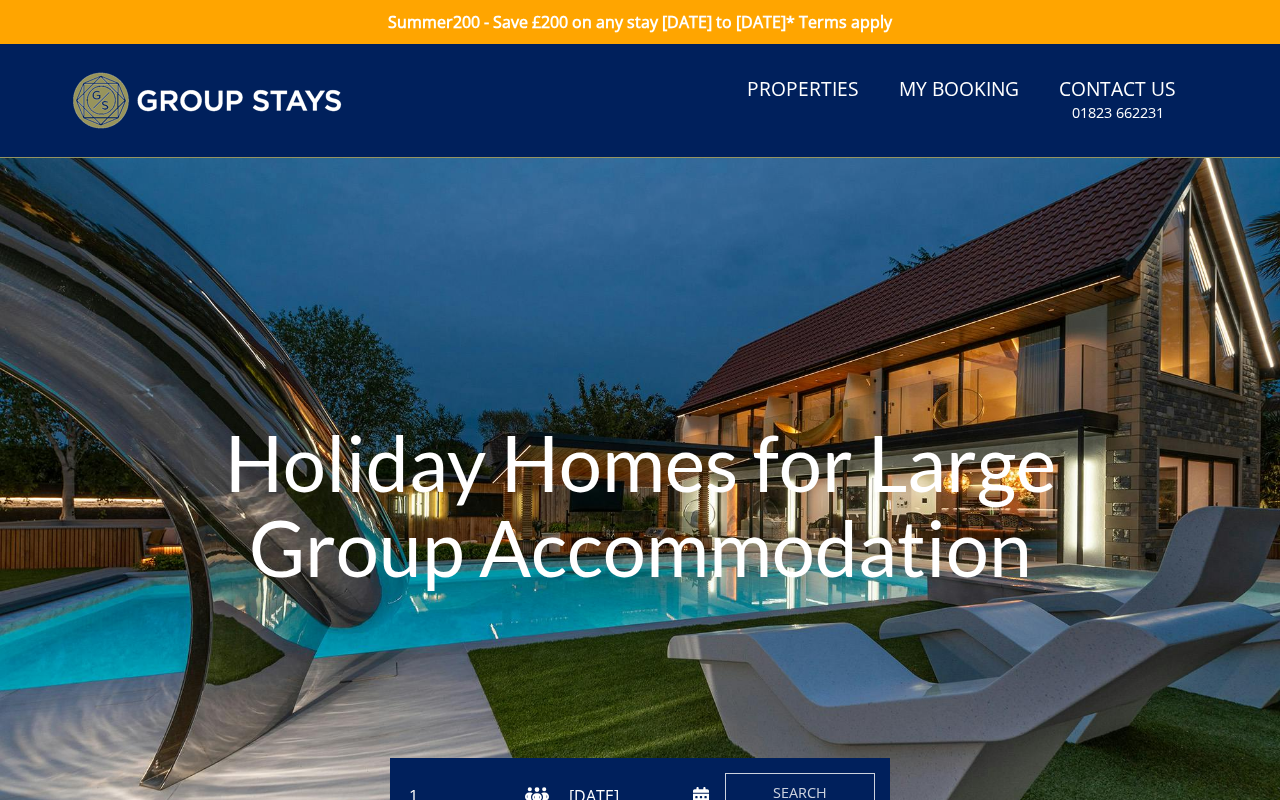 scroll, scrollTop: 0, scrollLeft: 0, axis: both 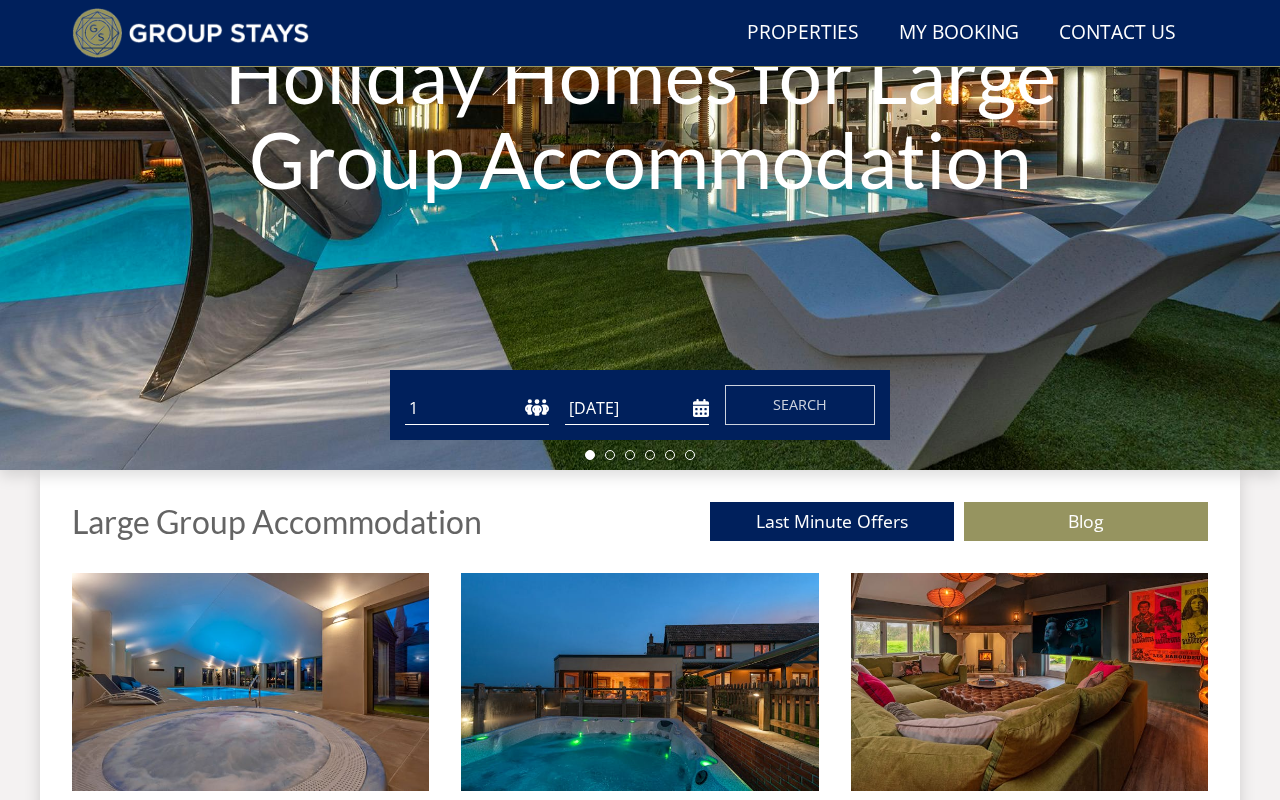 click on "1
2
3
4
5
6
7
8
9
10
11
12
13
14
15
16
17
18
19
20
21
22
23
24
25
26
27
28
29
30
31
32
33
34
35
36
37
38
39
40
41
42
43
44
45
46
47
48
49
50" at bounding box center [477, 408] 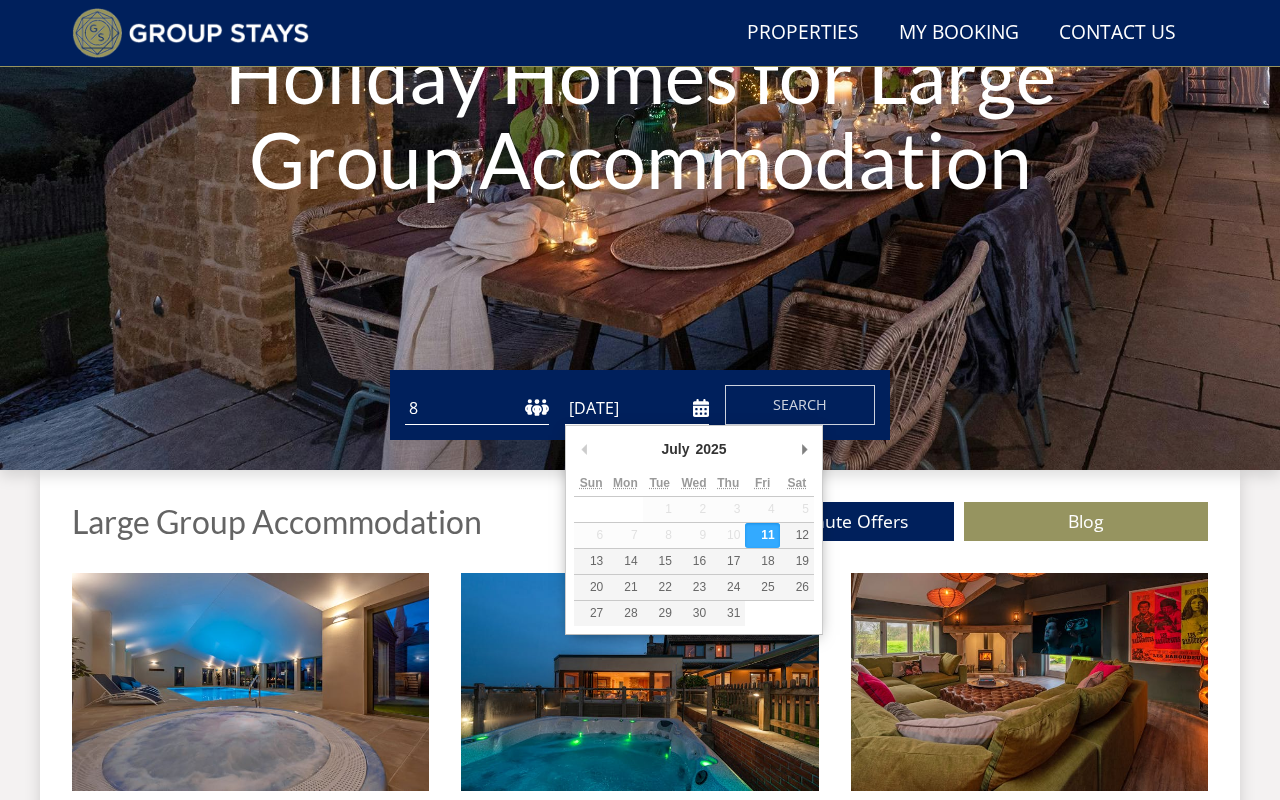 click on "[DATE]" at bounding box center [637, 408] 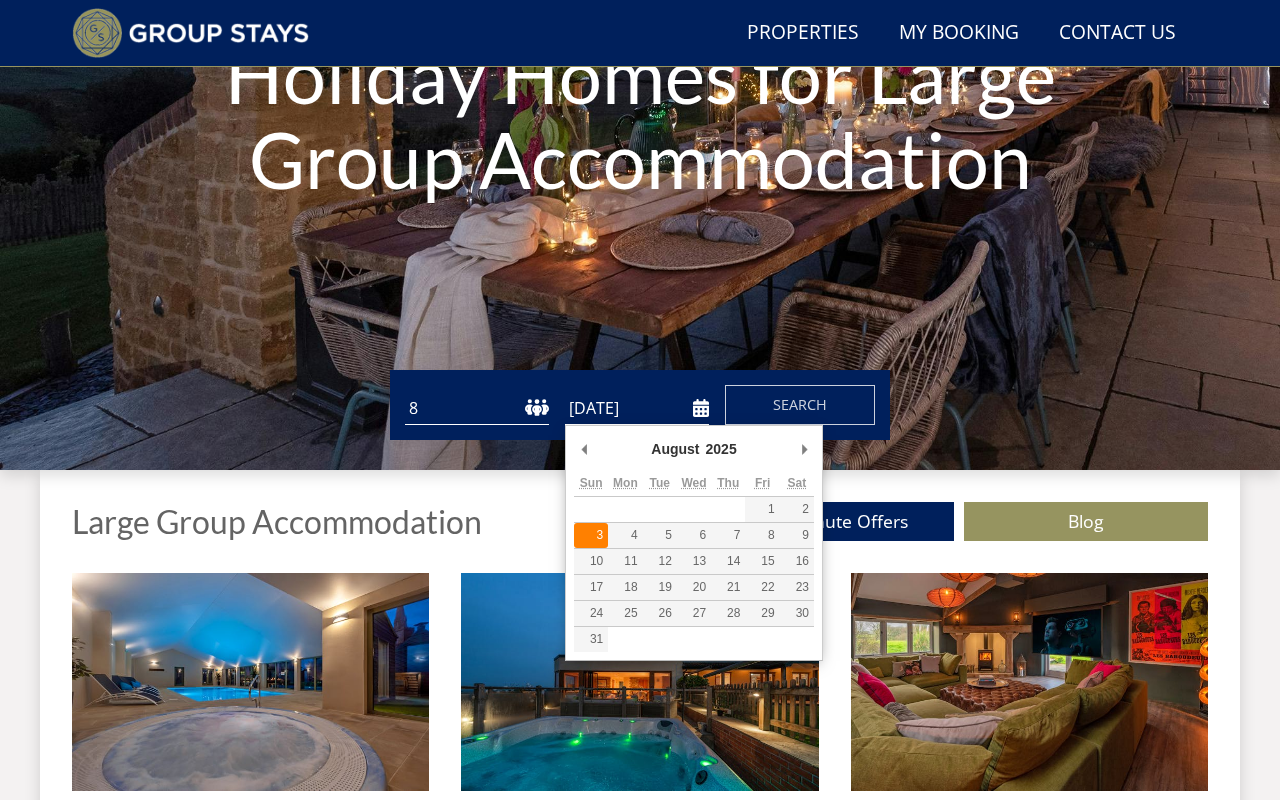 type on "[DATE]" 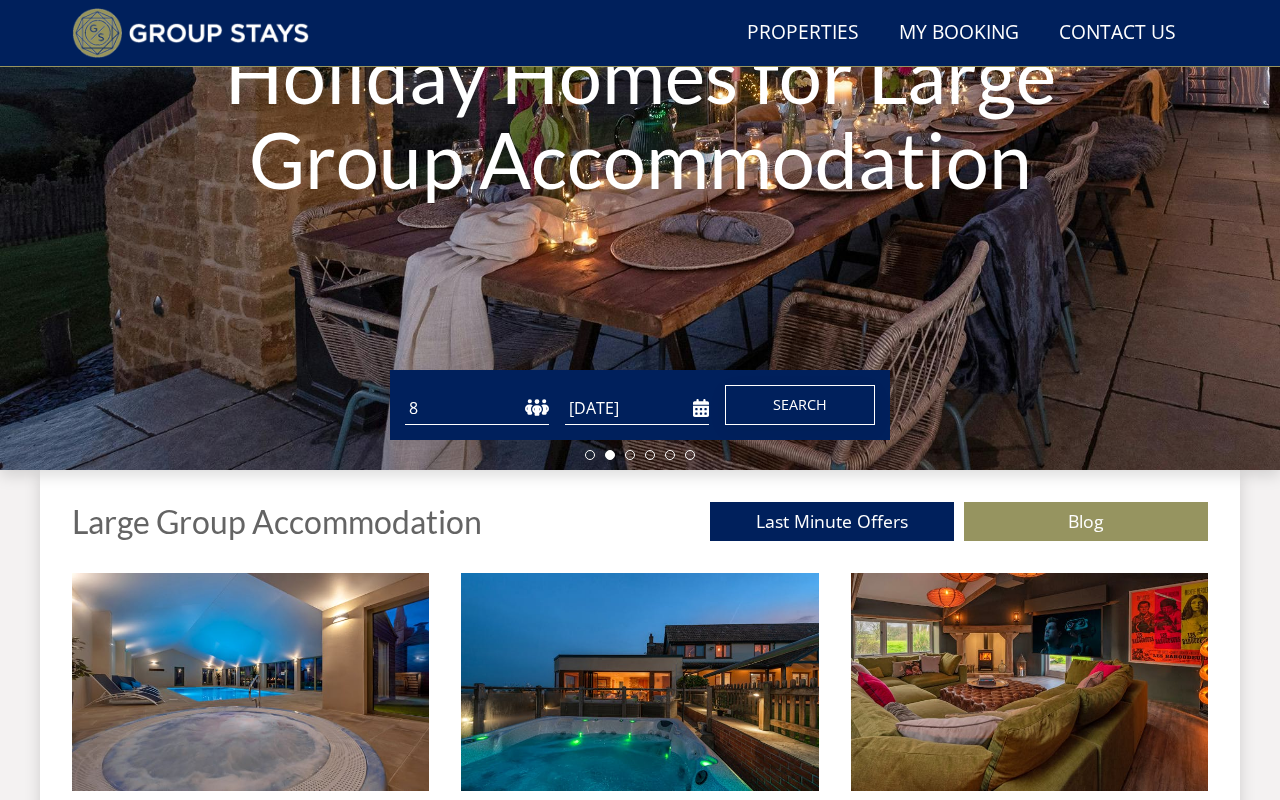 click on "Search" at bounding box center (800, 404) 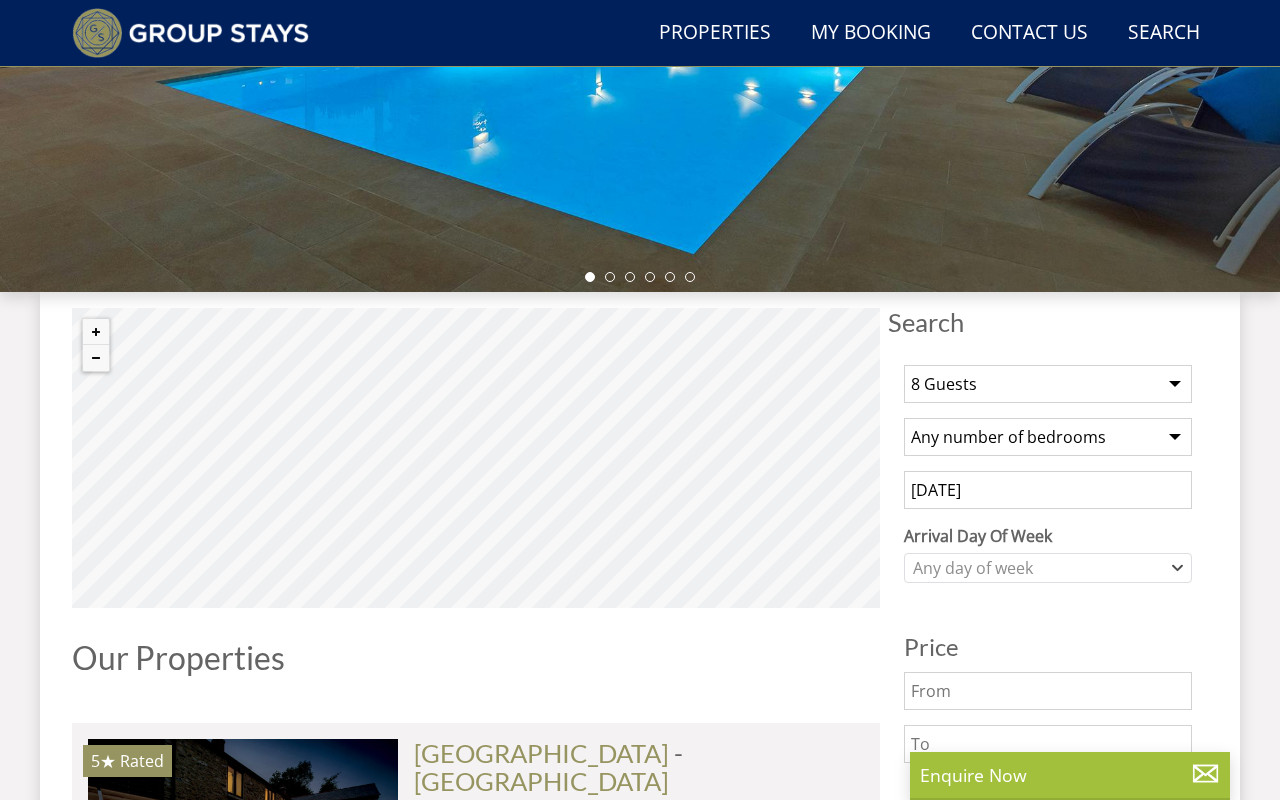 scroll, scrollTop: 525, scrollLeft: 0, axis: vertical 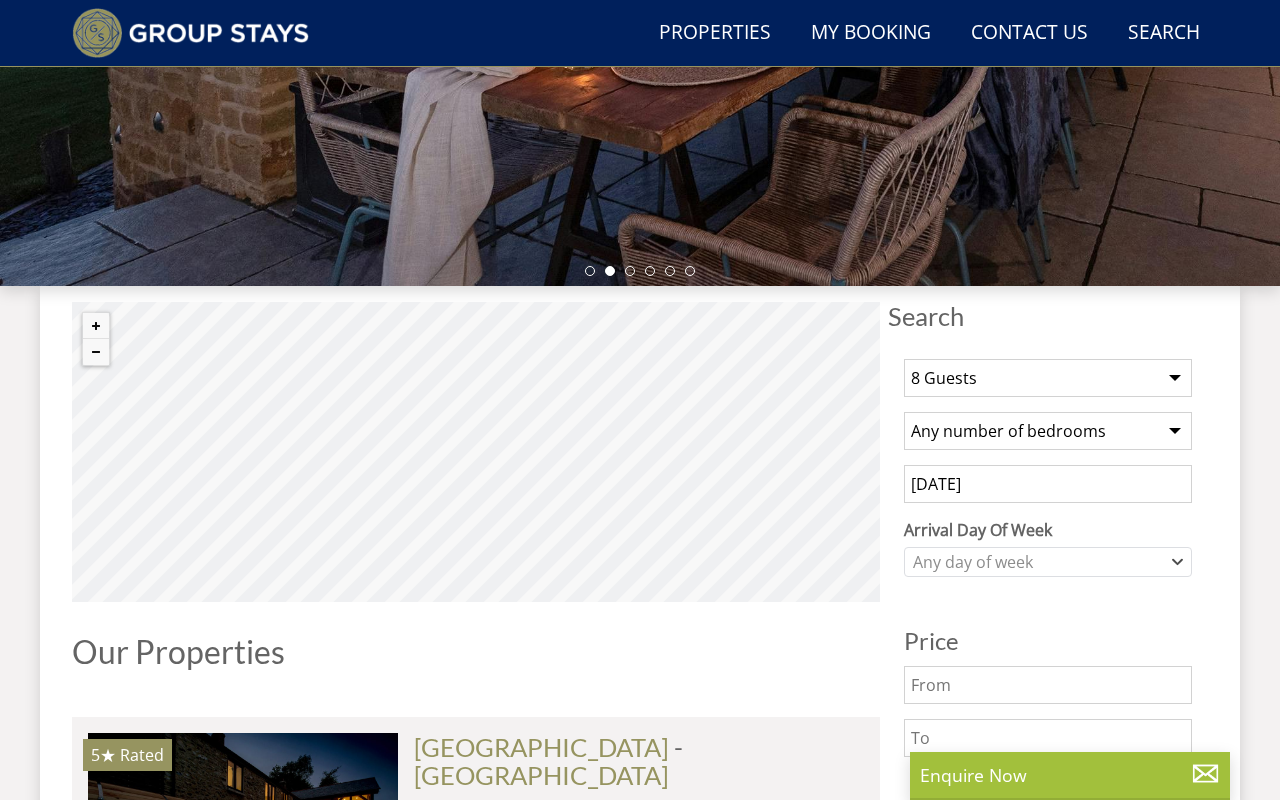 click on "Any number of bedrooms
1 Bedroom
2 Bedrooms
3 Bedrooms
4 Bedrooms
5 Bedrooms
6 Bedrooms
7 Bedrooms
8 Bedrooms
9 Bedrooms
10 Bedrooms
11 Bedrooms
12 Bedrooms
13 Bedrooms
14 Bedrooms
15 Bedrooms
16 Bedrooms
17 Bedrooms
18 Bedrooms
19 Bedrooms
20 Bedrooms
21 Bedrooms
22 Bedrooms
23 Bedrooms
24 Bedrooms
25 Bedrooms" at bounding box center (1048, 431) 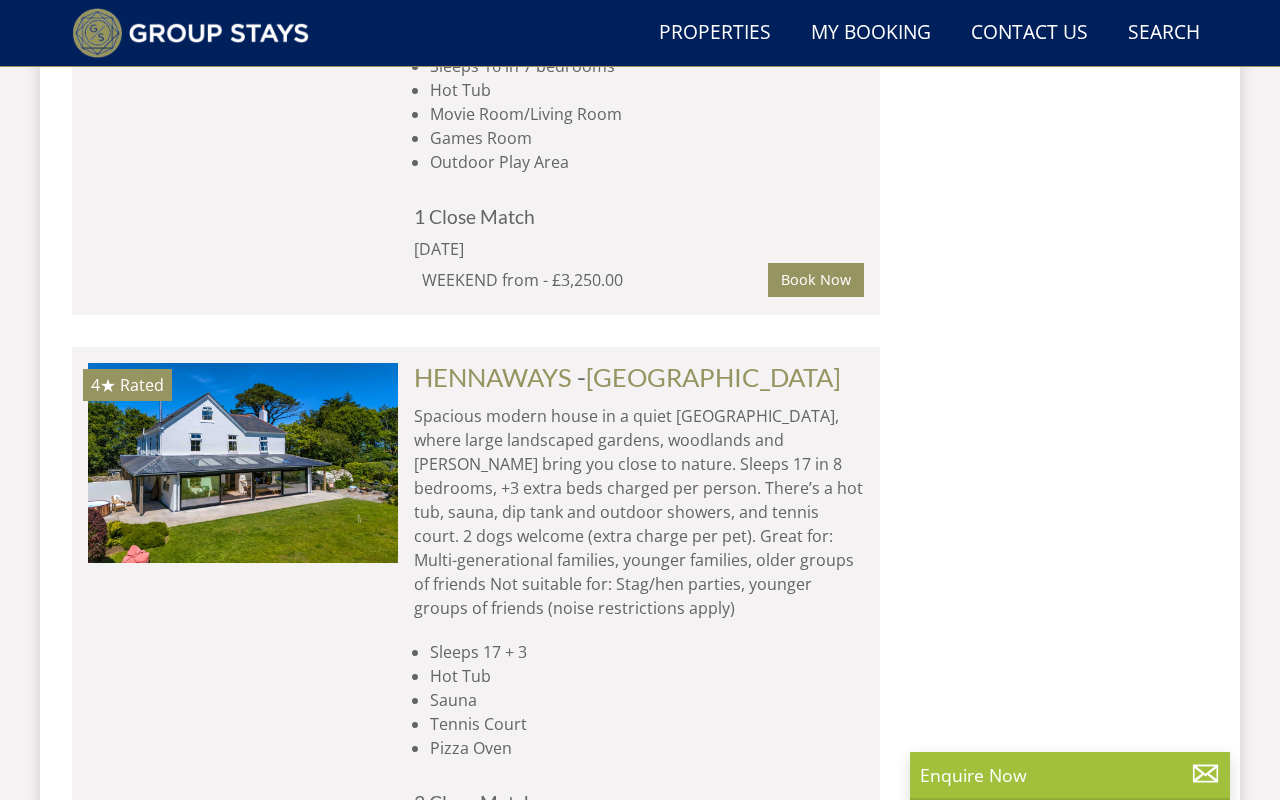 scroll, scrollTop: 3843, scrollLeft: 0, axis: vertical 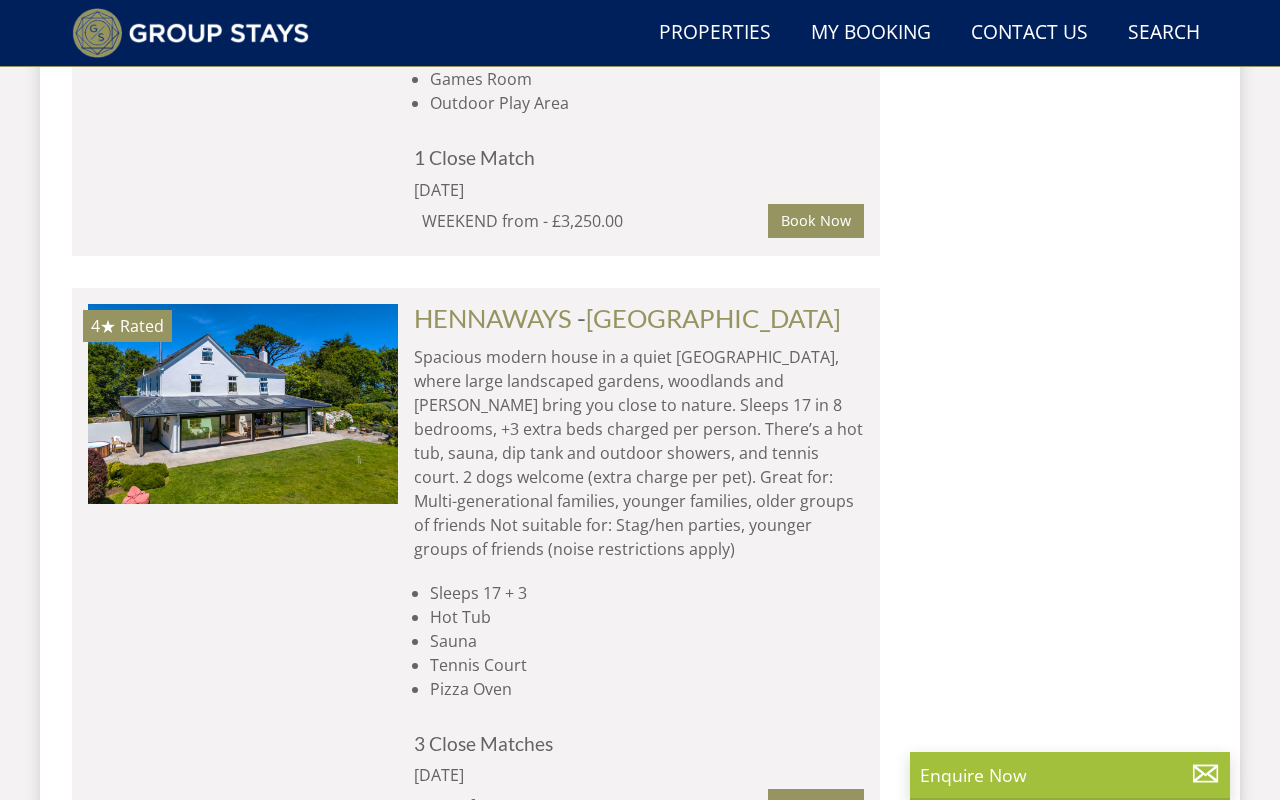 click on "Book Now" at bounding box center (816, 906) 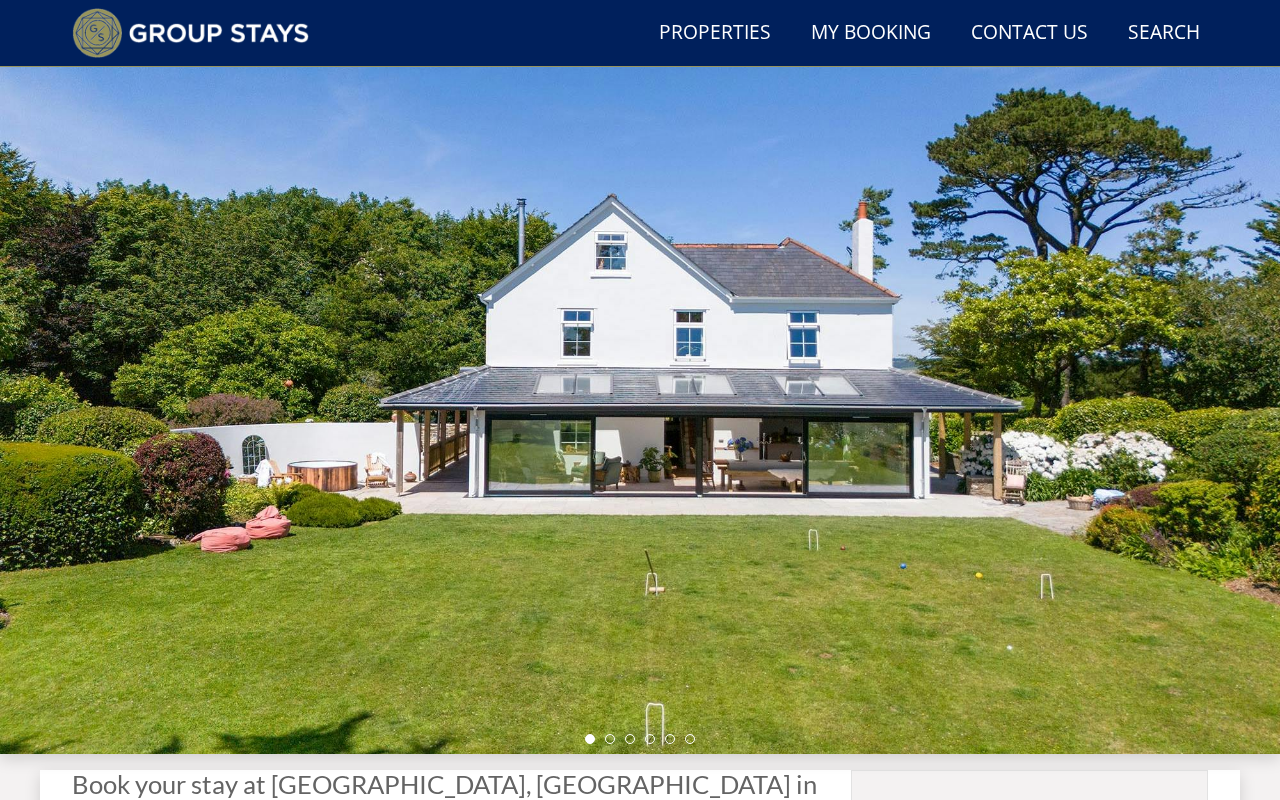 scroll, scrollTop: 44, scrollLeft: 0, axis: vertical 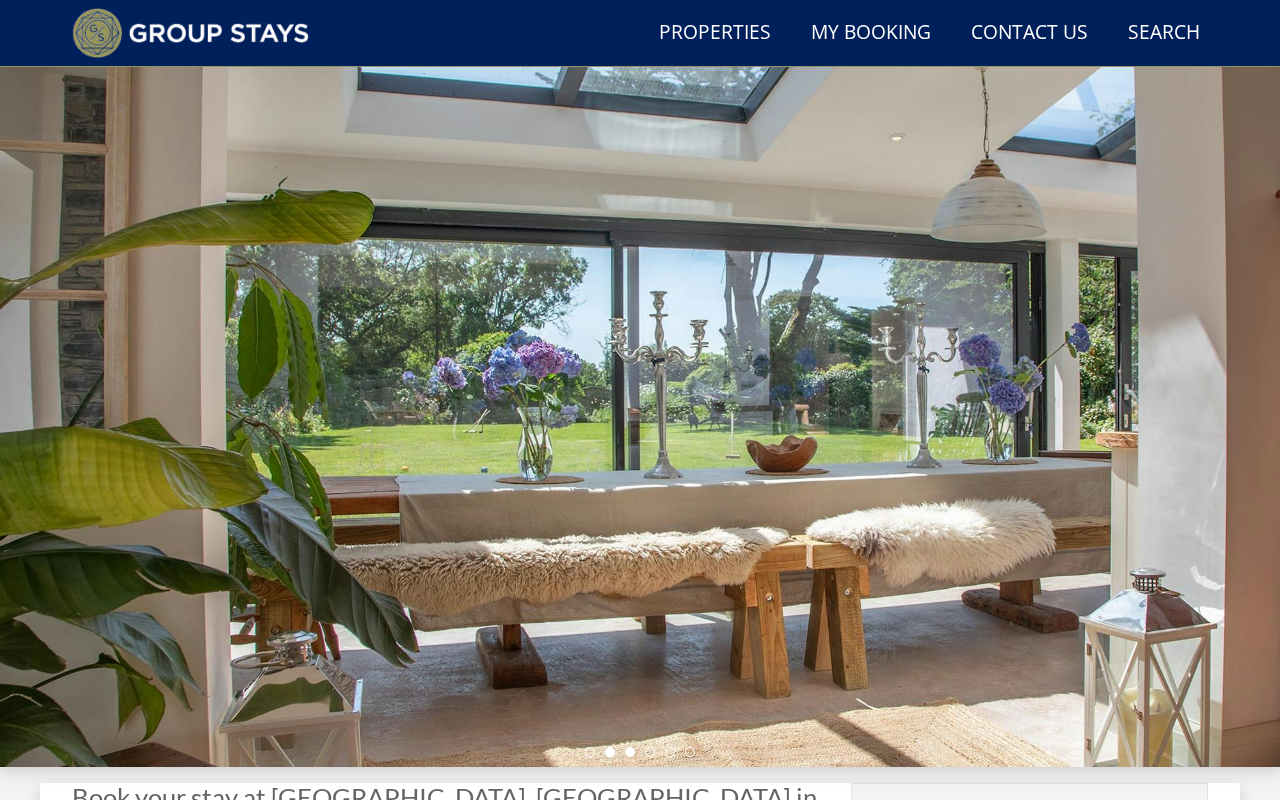 click at bounding box center (630, 752) 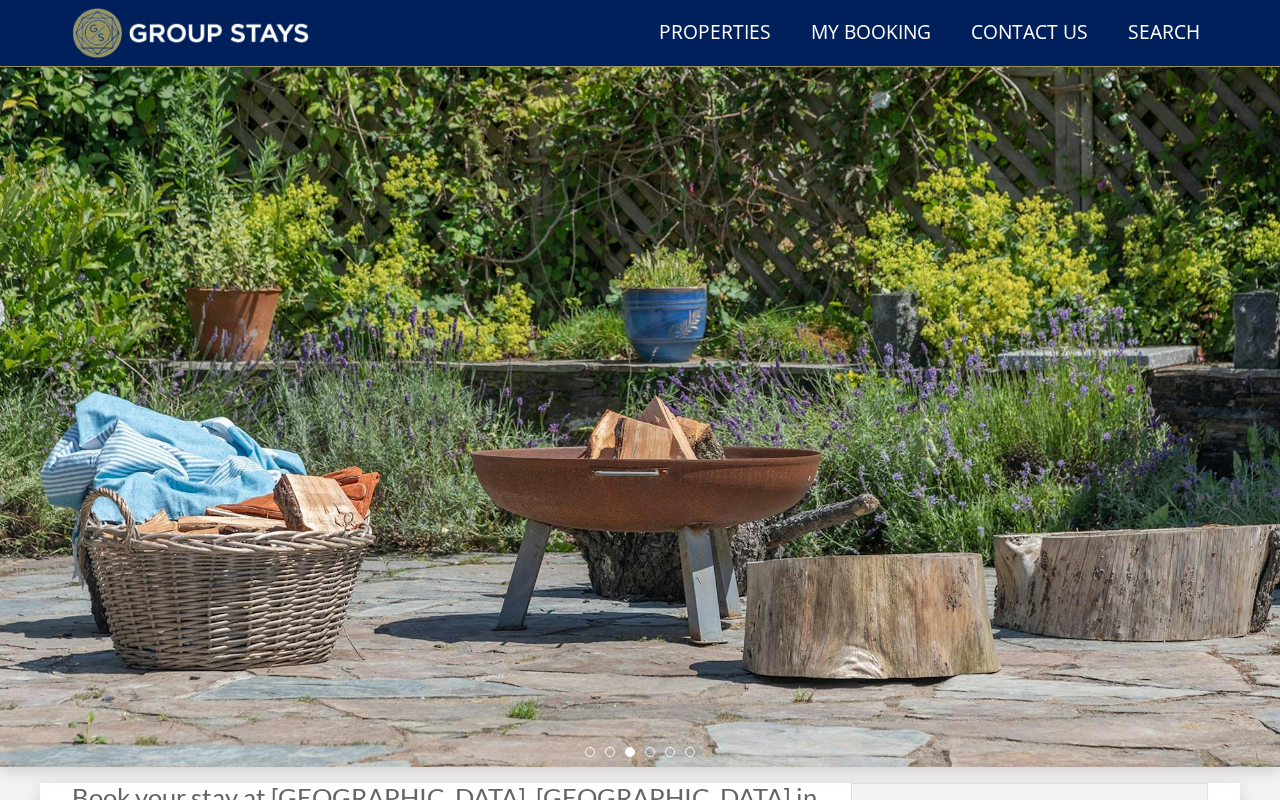 click at bounding box center (640, 752) 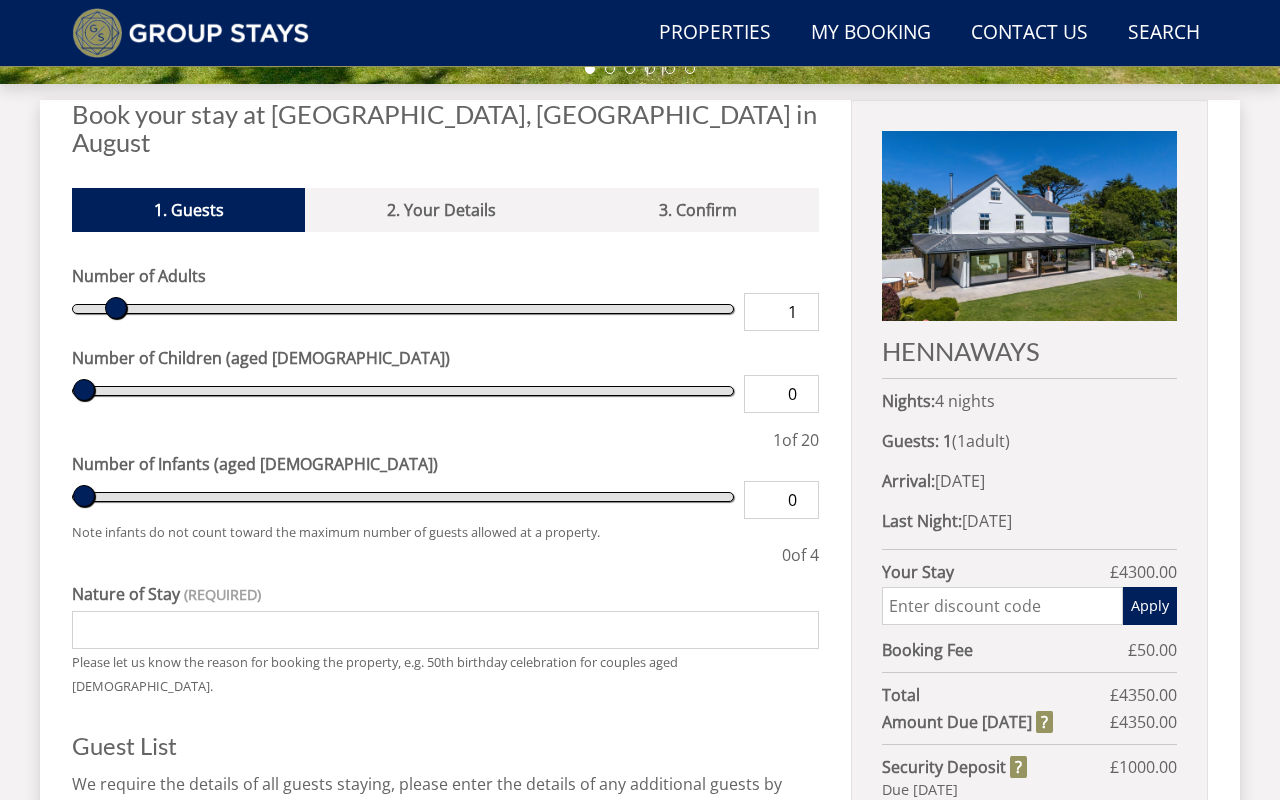 scroll, scrollTop: 735, scrollLeft: 0, axis: vertical 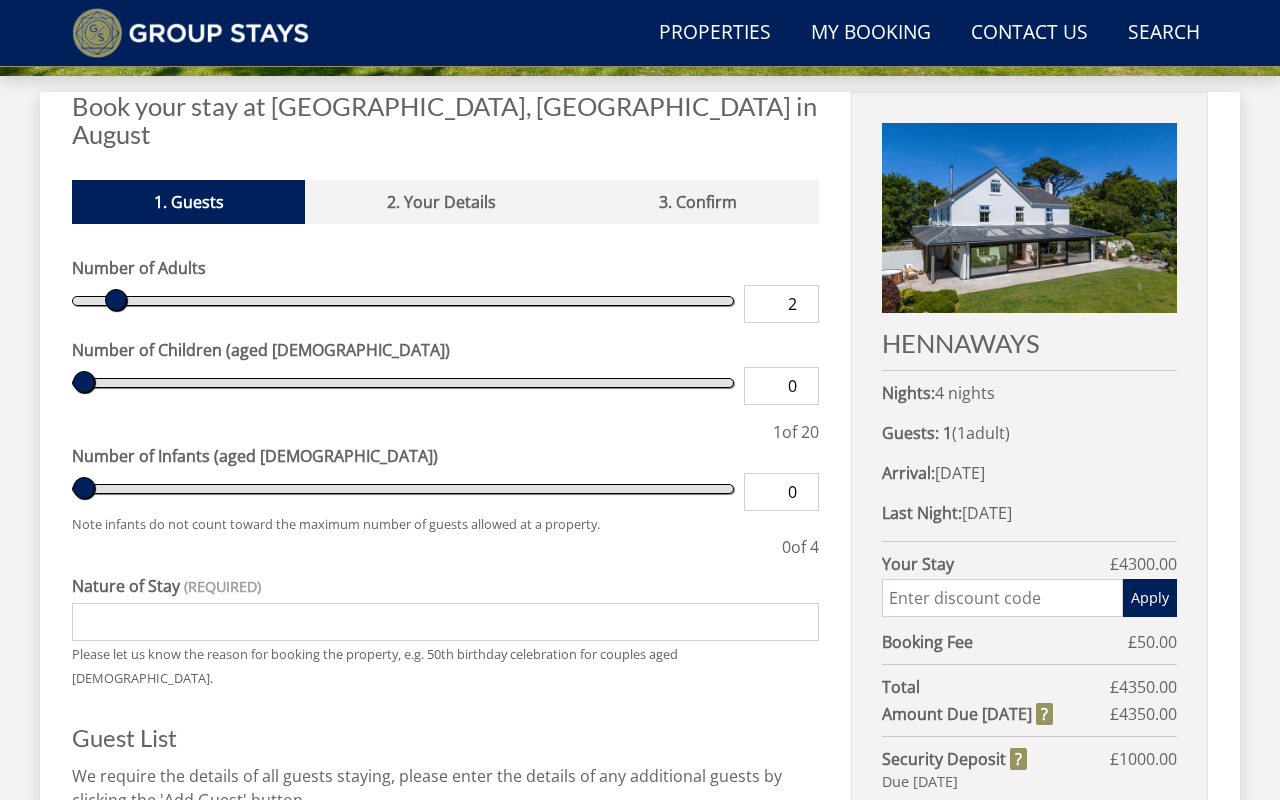 type on "2" 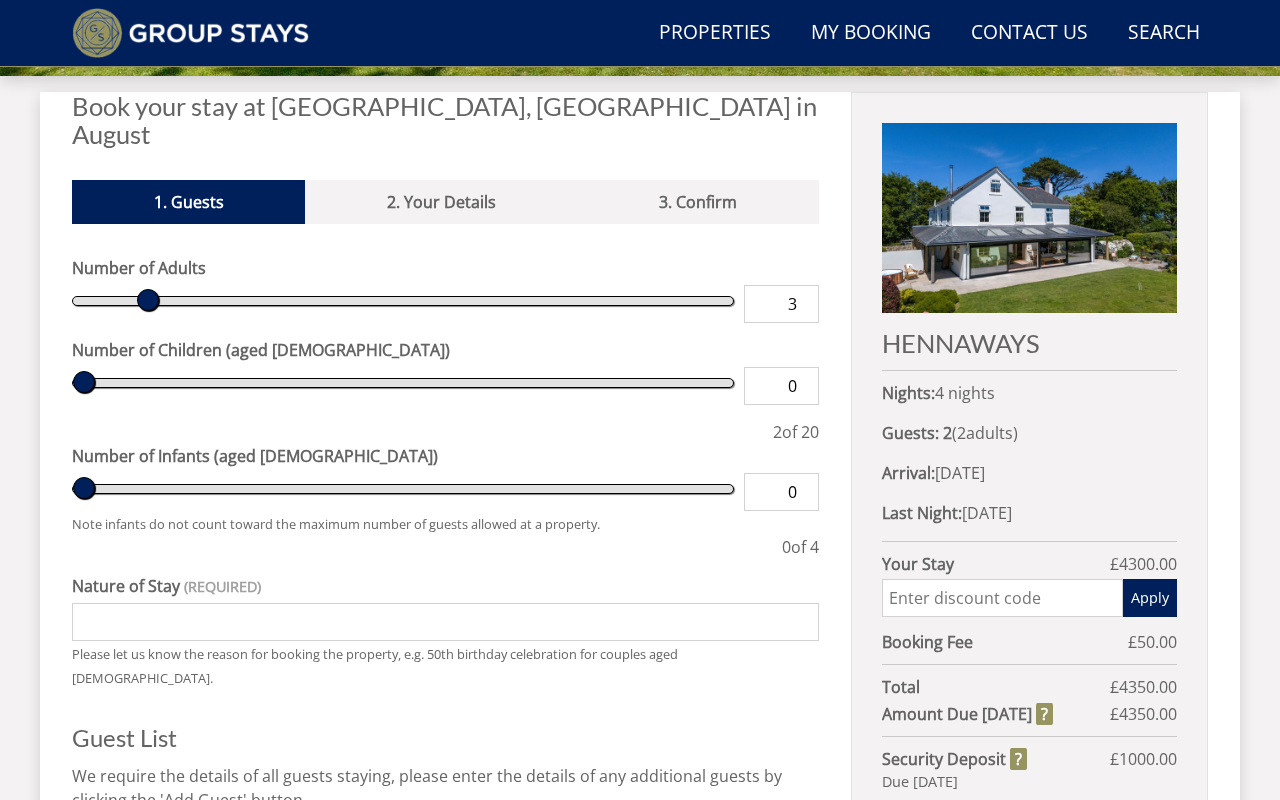 type on "3" 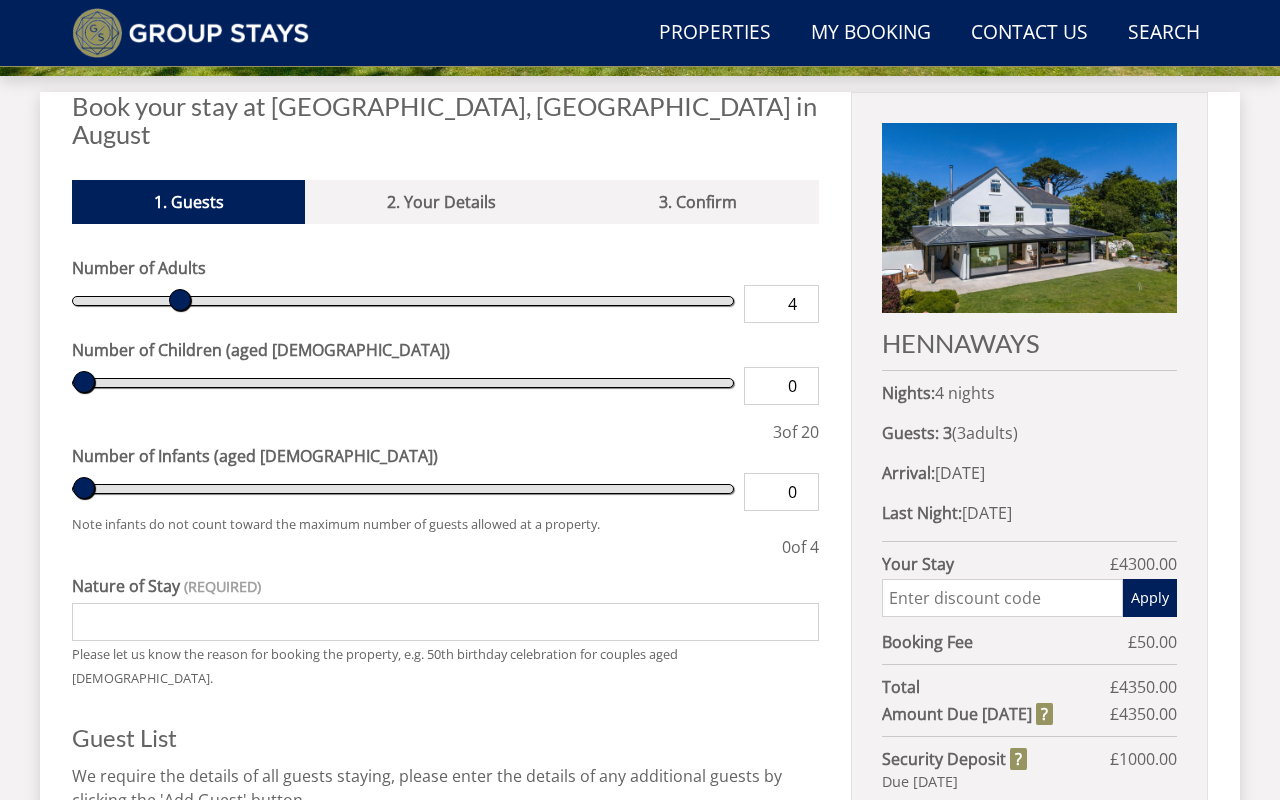type on "4" 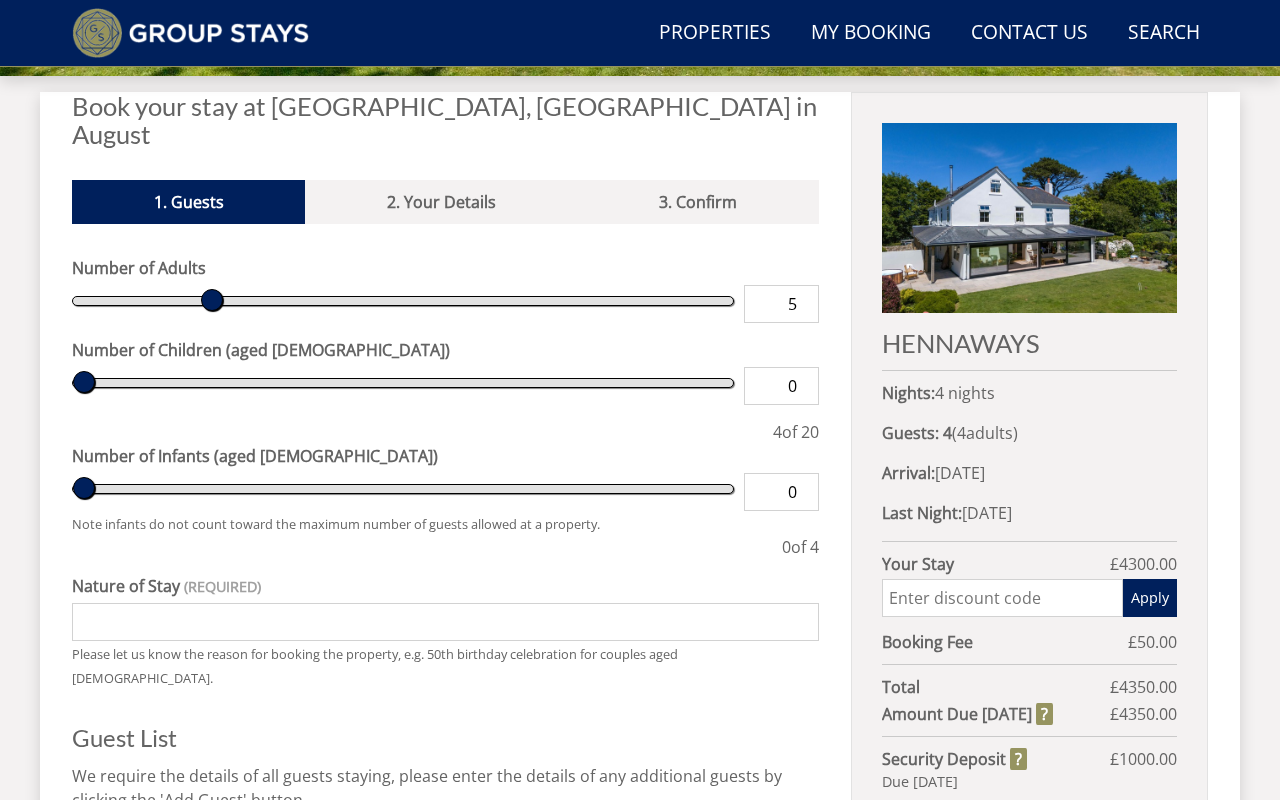 type on "5" 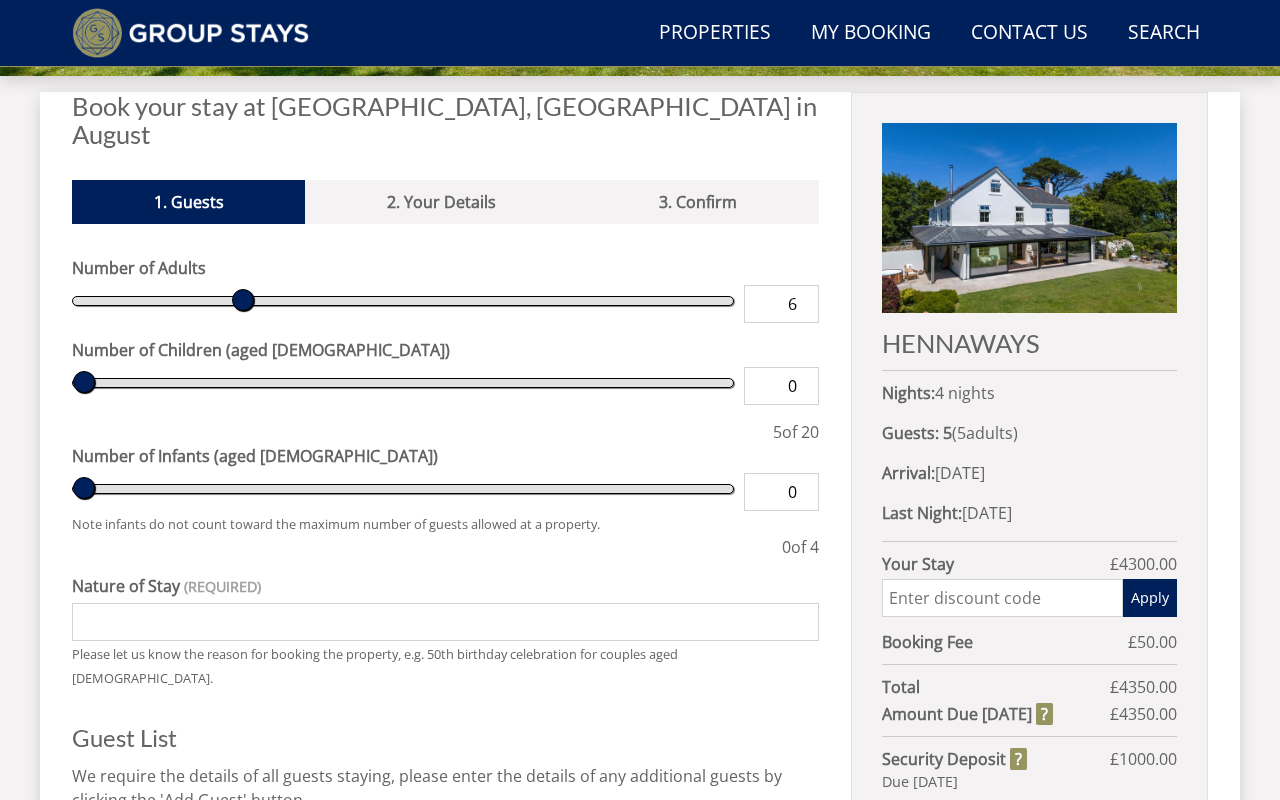 type on "6" 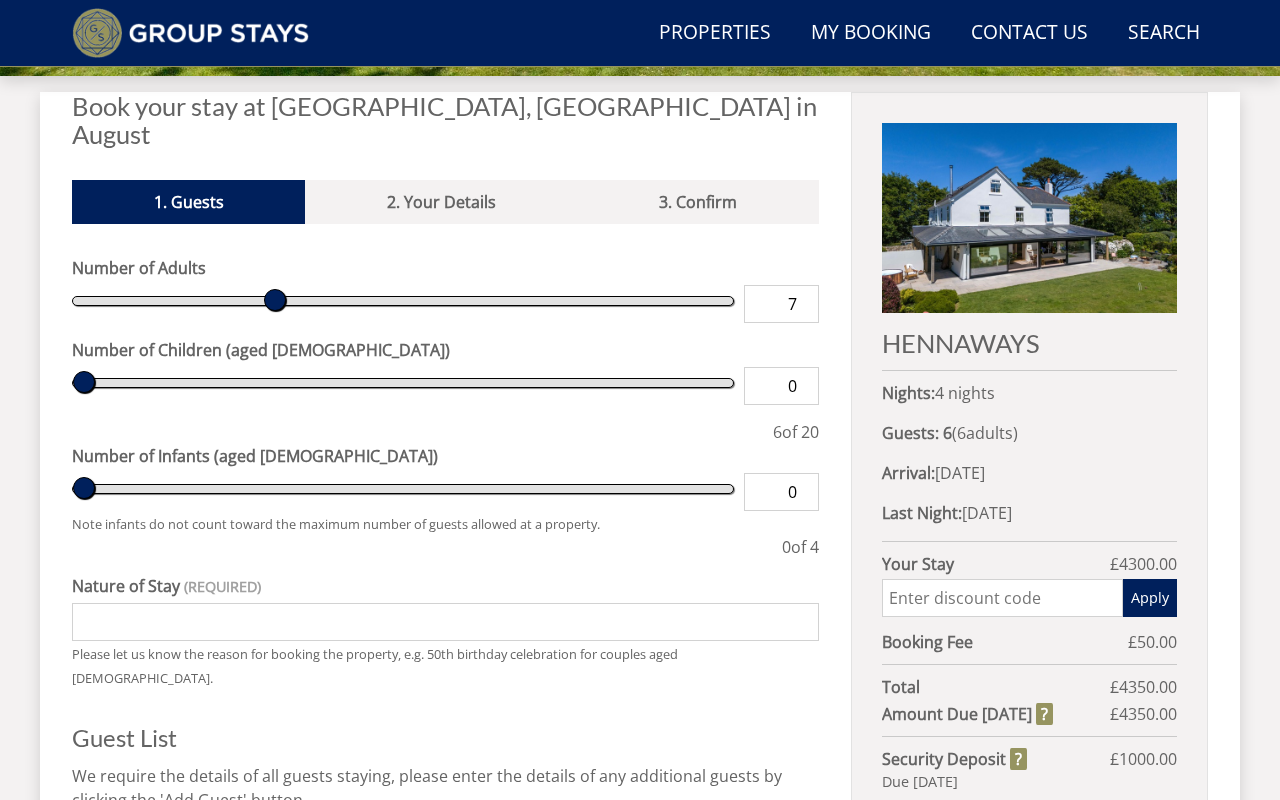 type on "7" 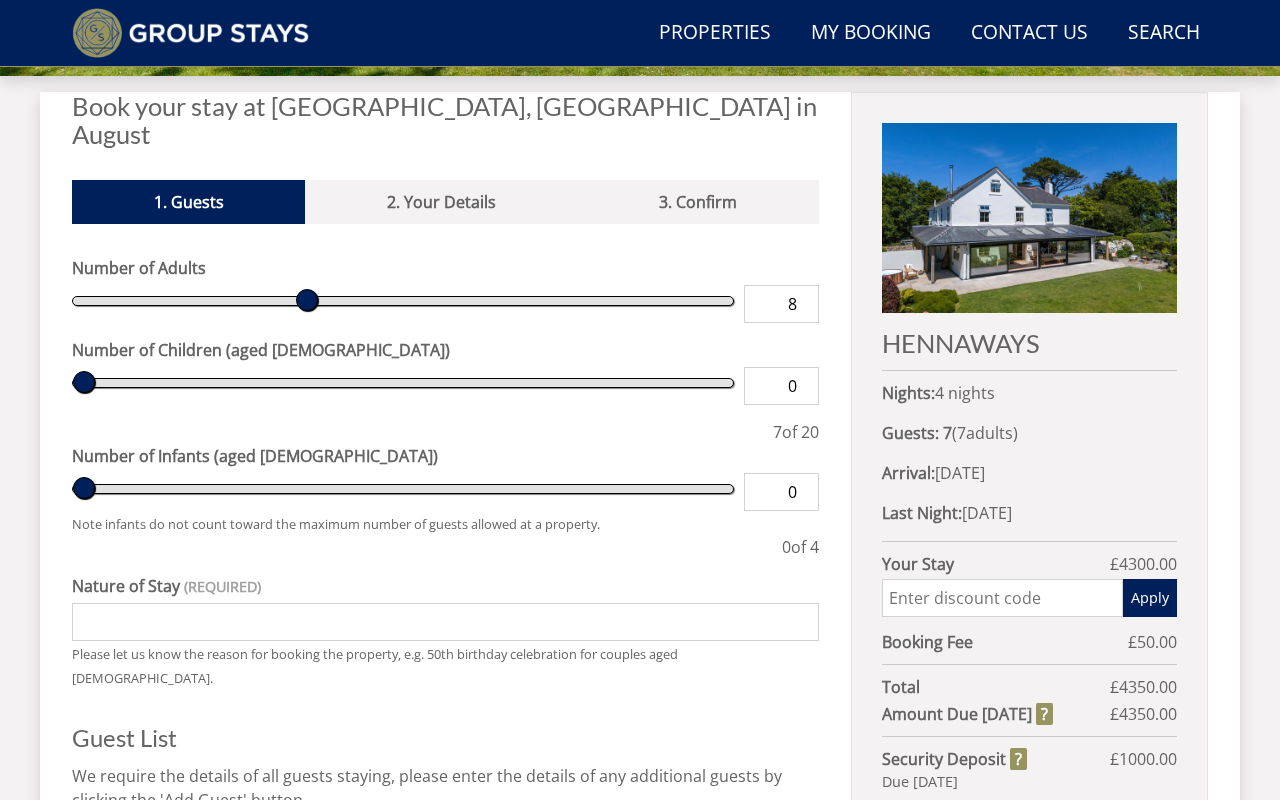 type on "8" 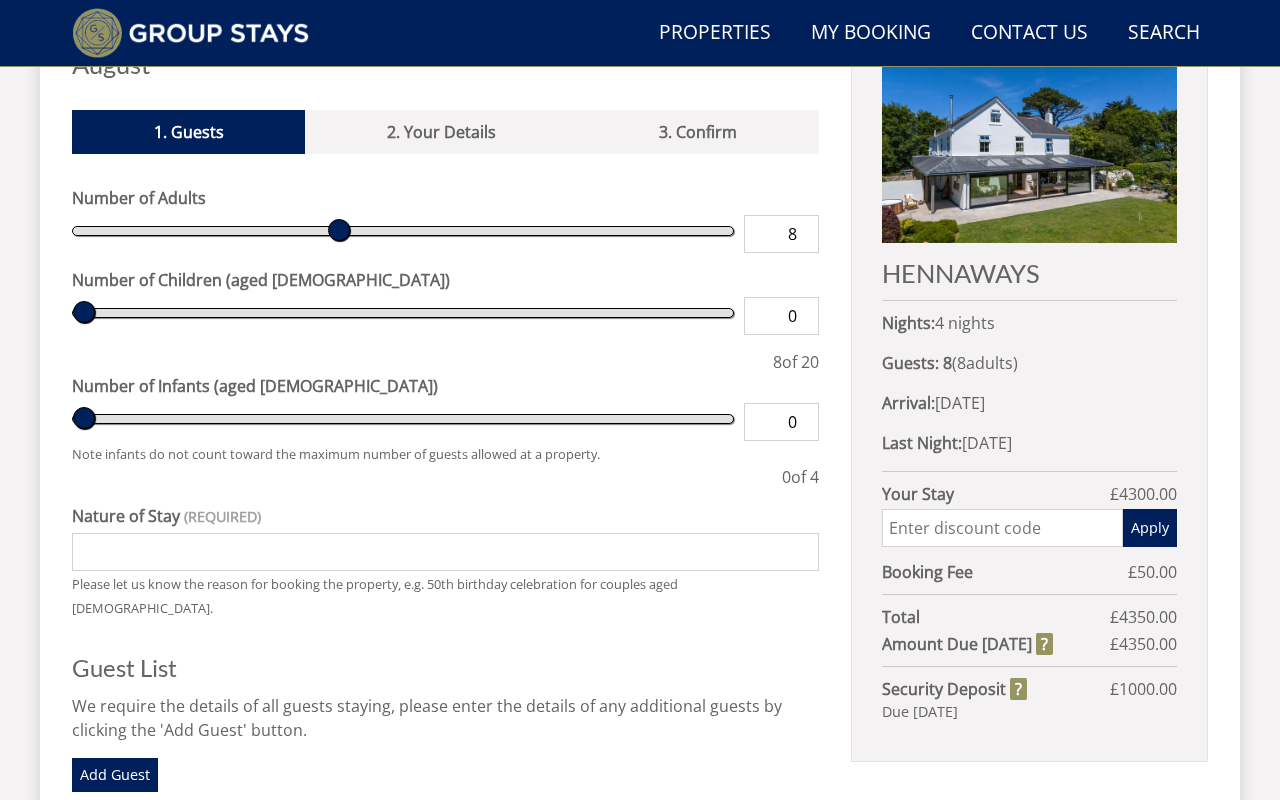 scroll, scrollTop: 830, scrollLeft: 0, axis: vertical 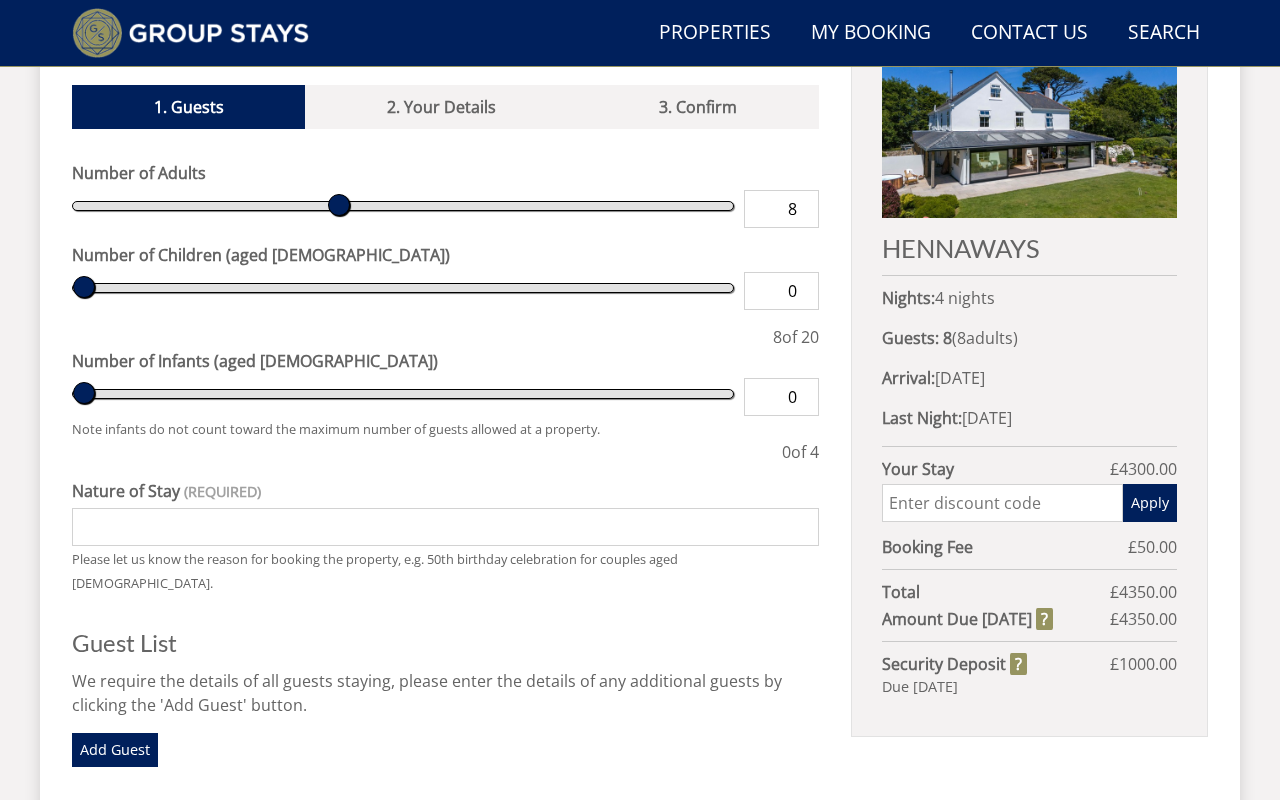 click on "Nature of Stay" at bounding box center [445, 527] 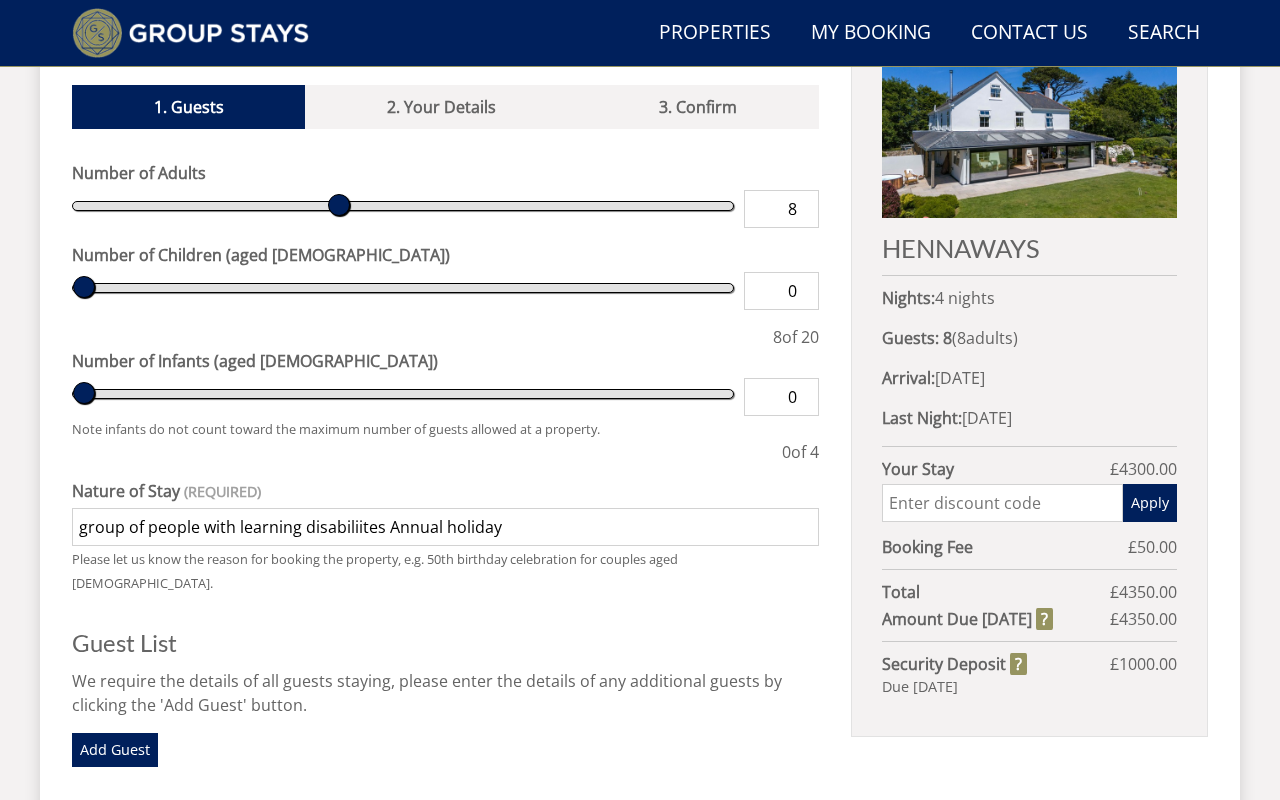 click on "group of people with learning disabiliites Annual holiday" at bounding box center [445, 527] 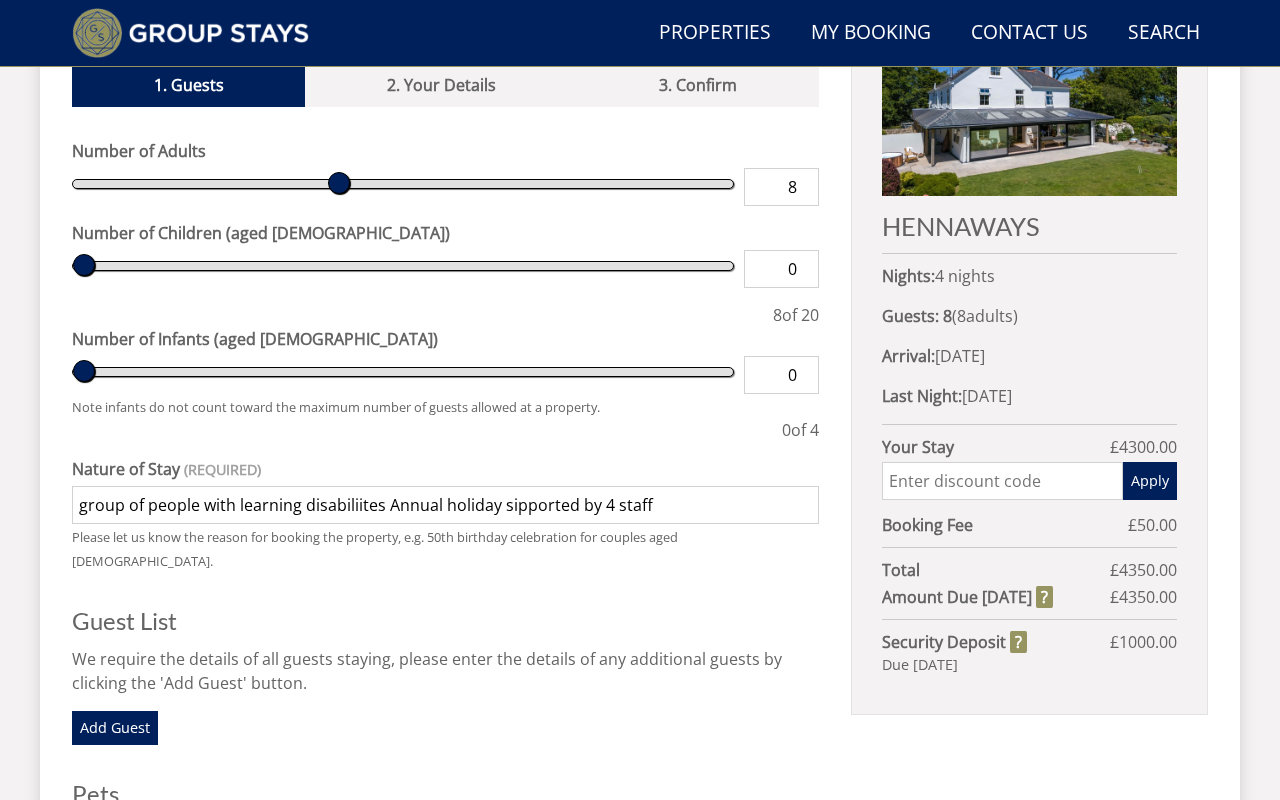 scroll, scrollTop: 843, scrollLeft: 0, axis: vertical 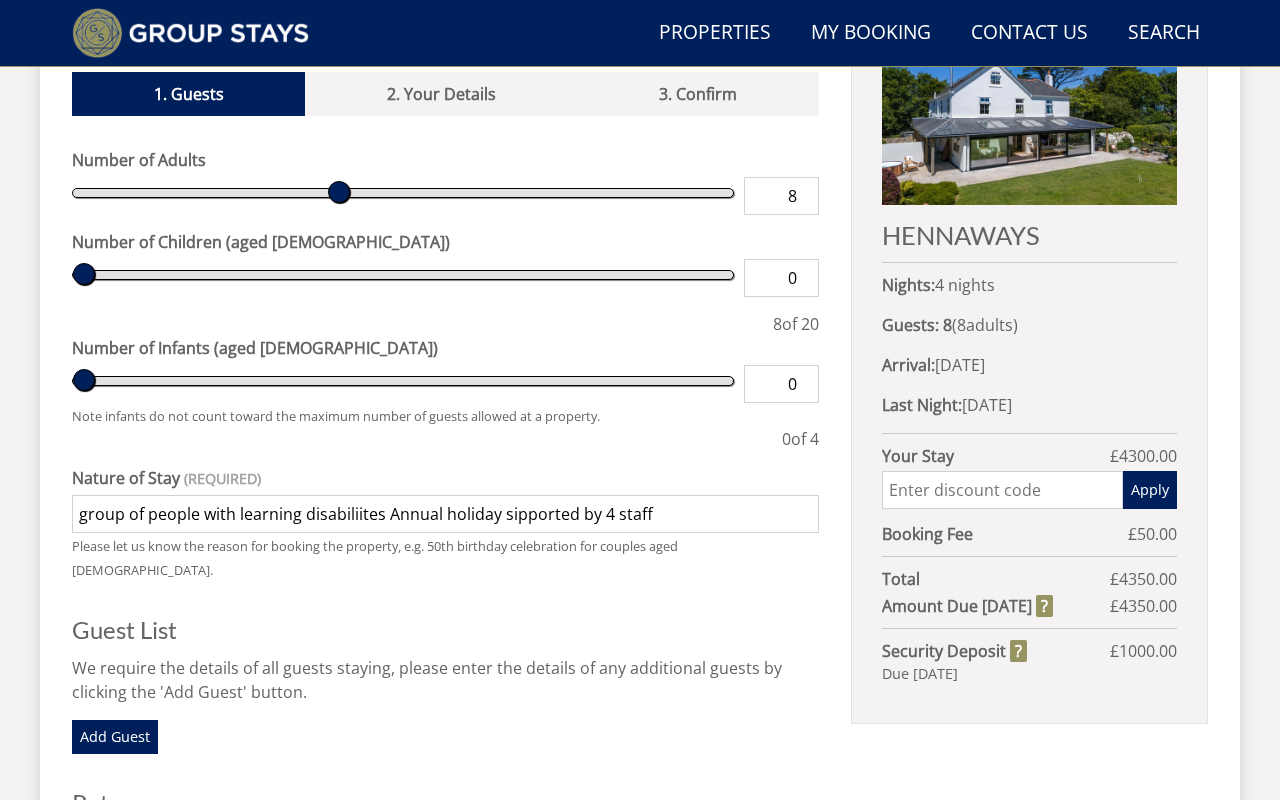 type on "group of people with learning disabiliites Annual holiday sipported by 4 staff" 